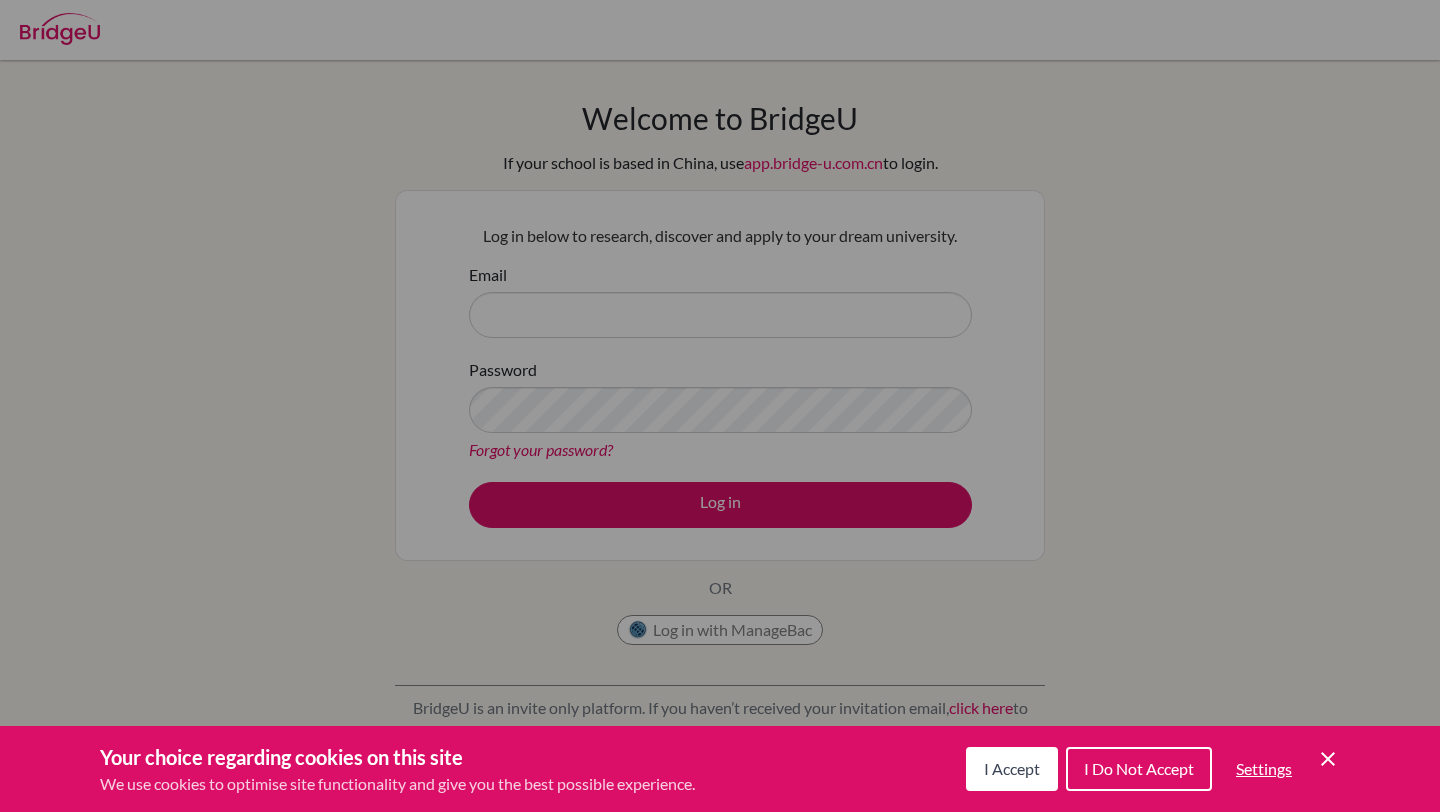 scroll, scrollTop: 0, scrollLeft: 0, axis: both 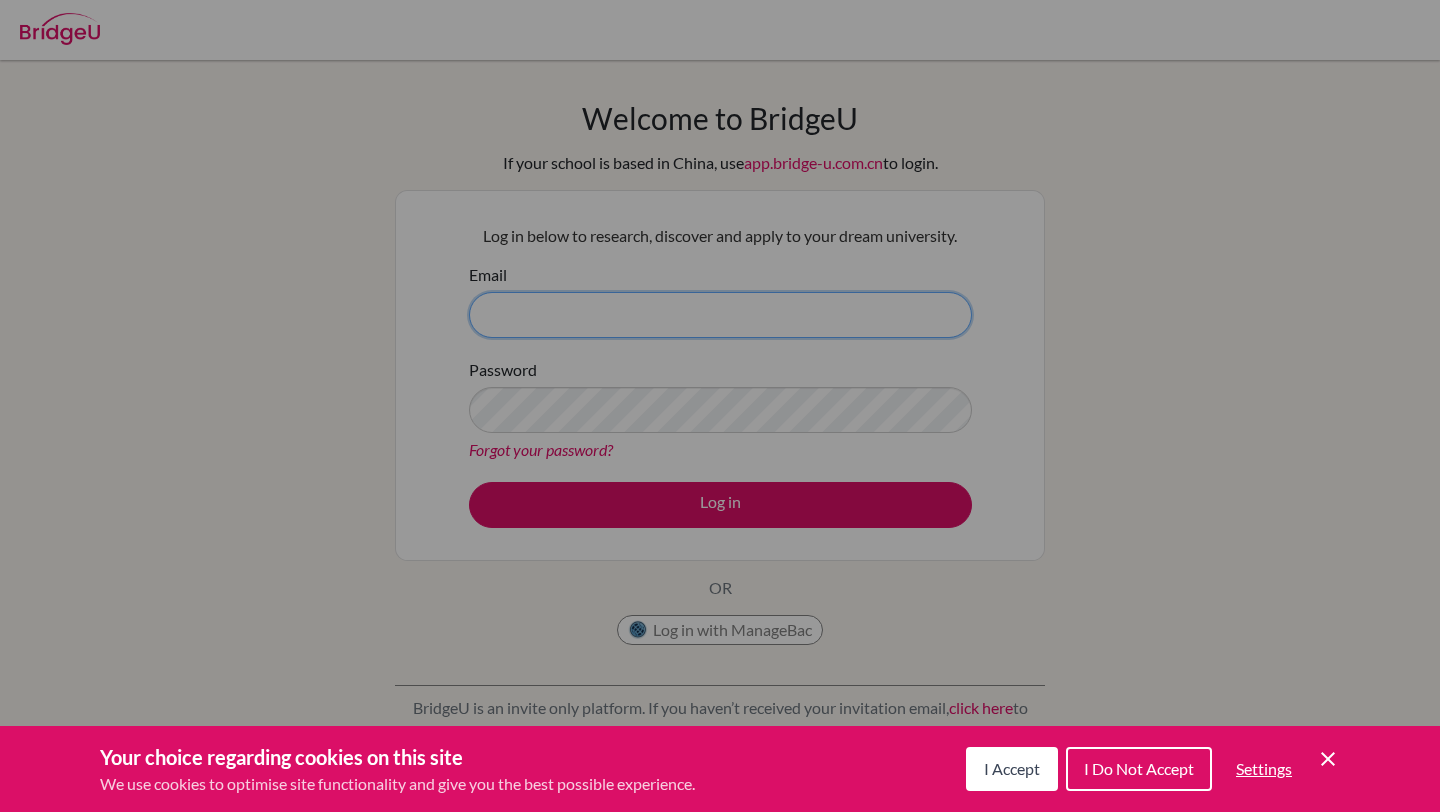 type 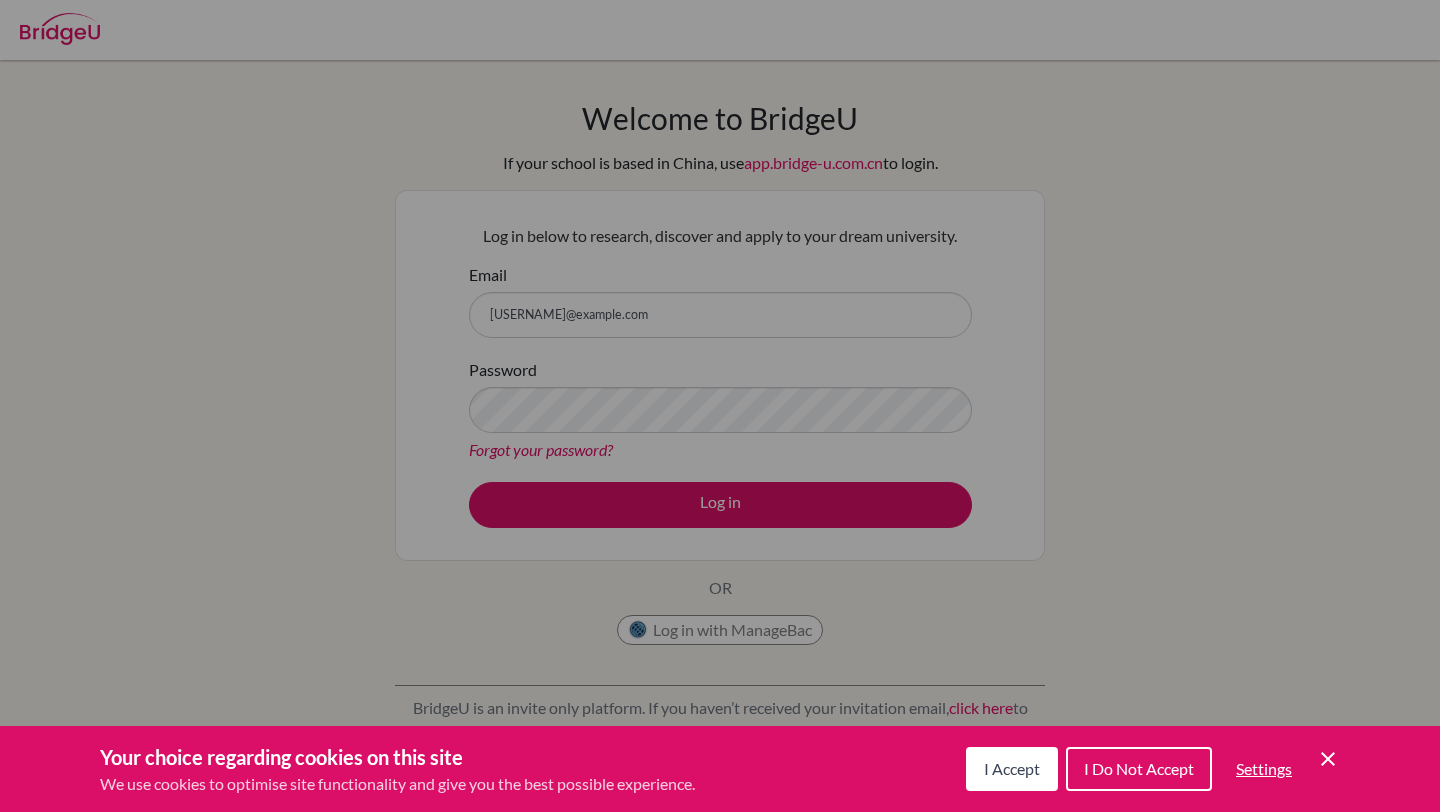 click on "I Accept" at bounding box center (1012, 768) 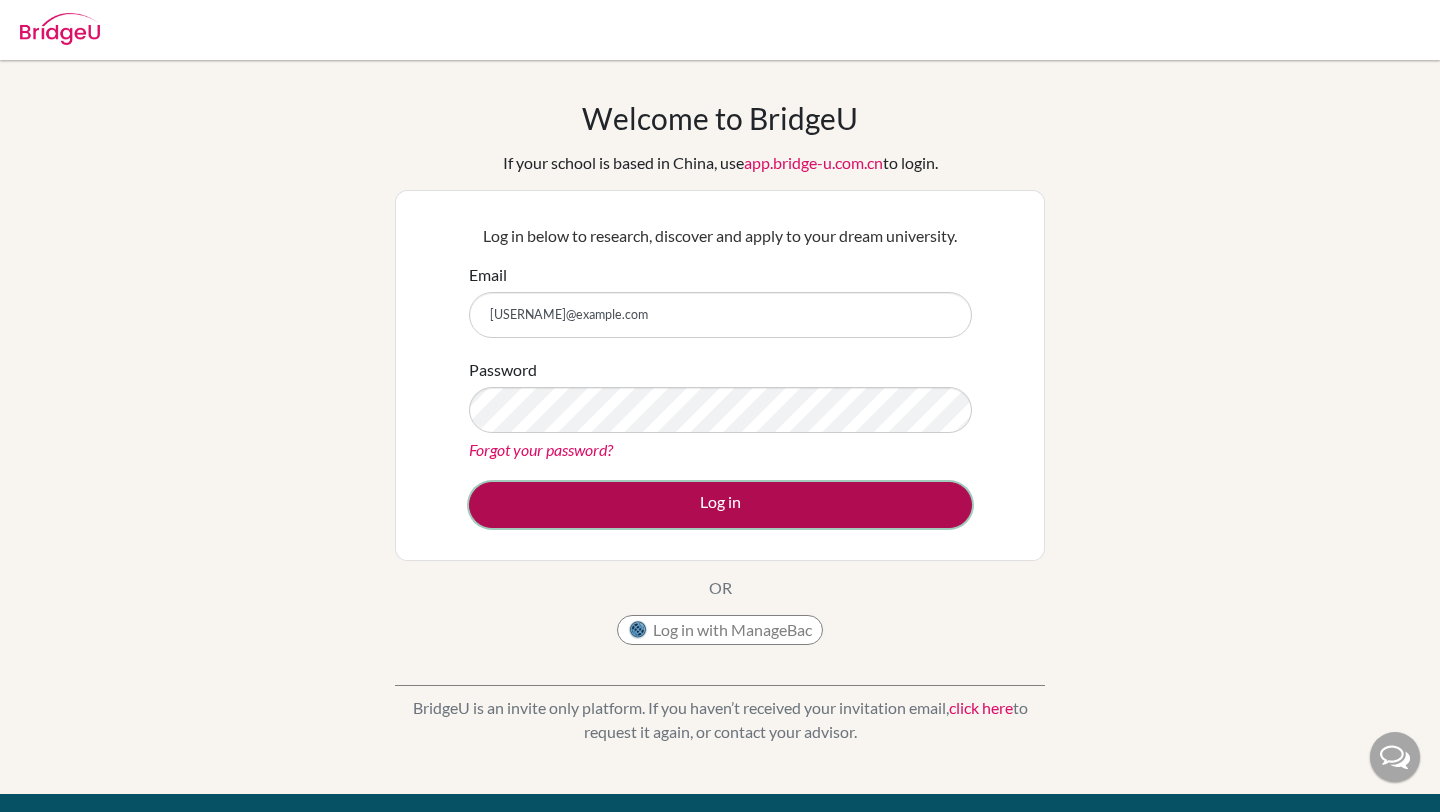 click on "Log in" at bounding box center (720, 505) 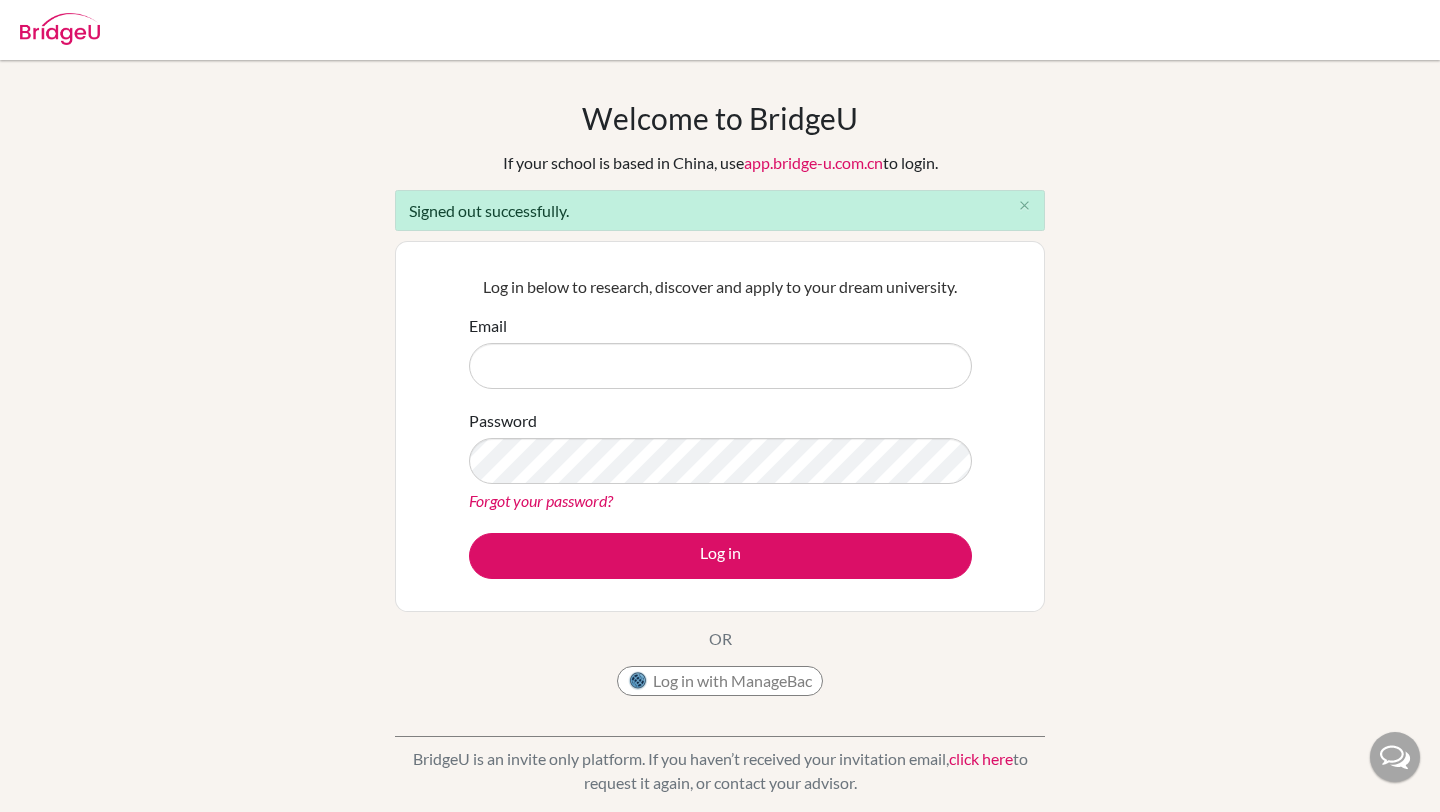 scroll, scrollTop: 0, scrollLeft: 0, axis: both 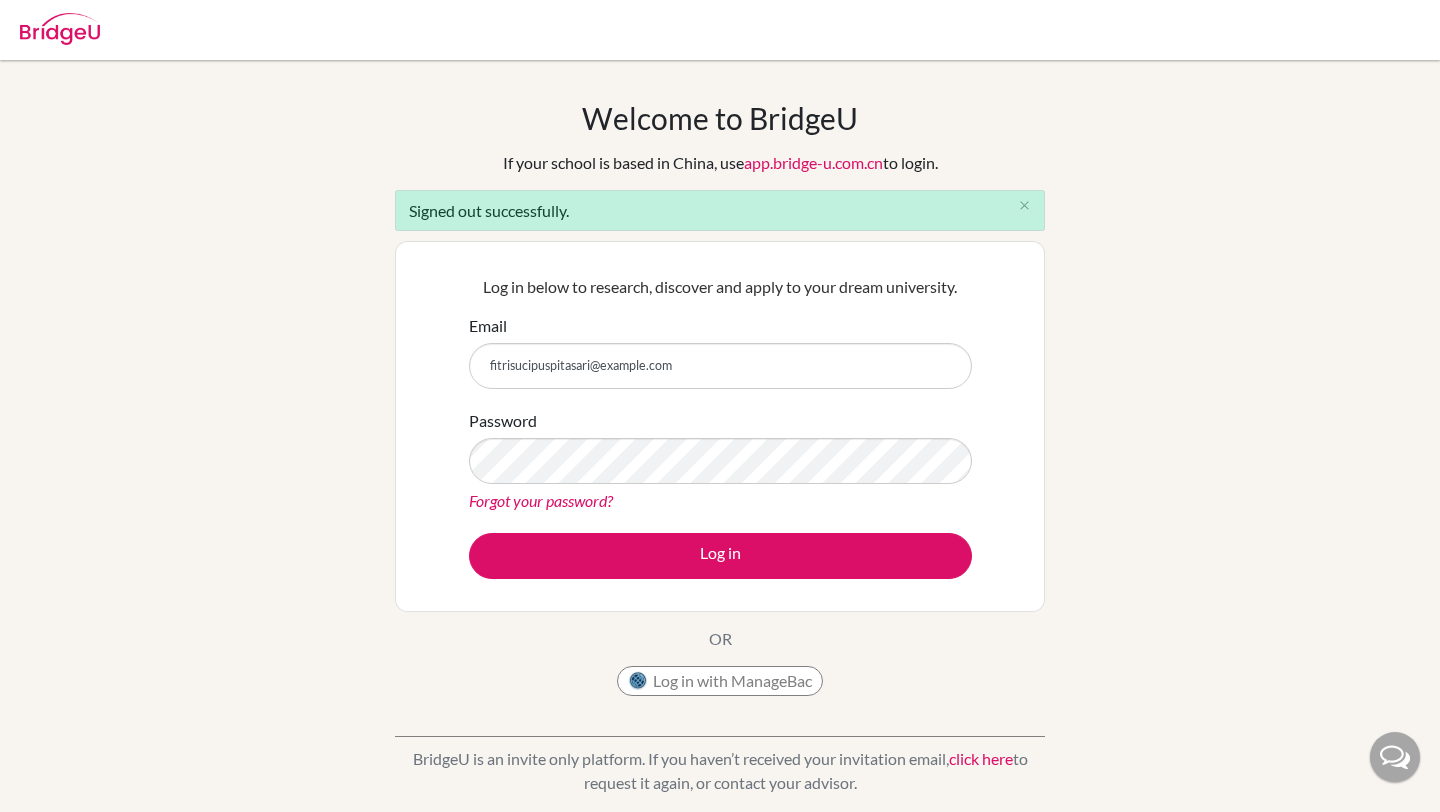 drag, startPoint x: 672, startPoint y: 363, endPoint x: 547, endPoint y: 349, distance: 125.781555 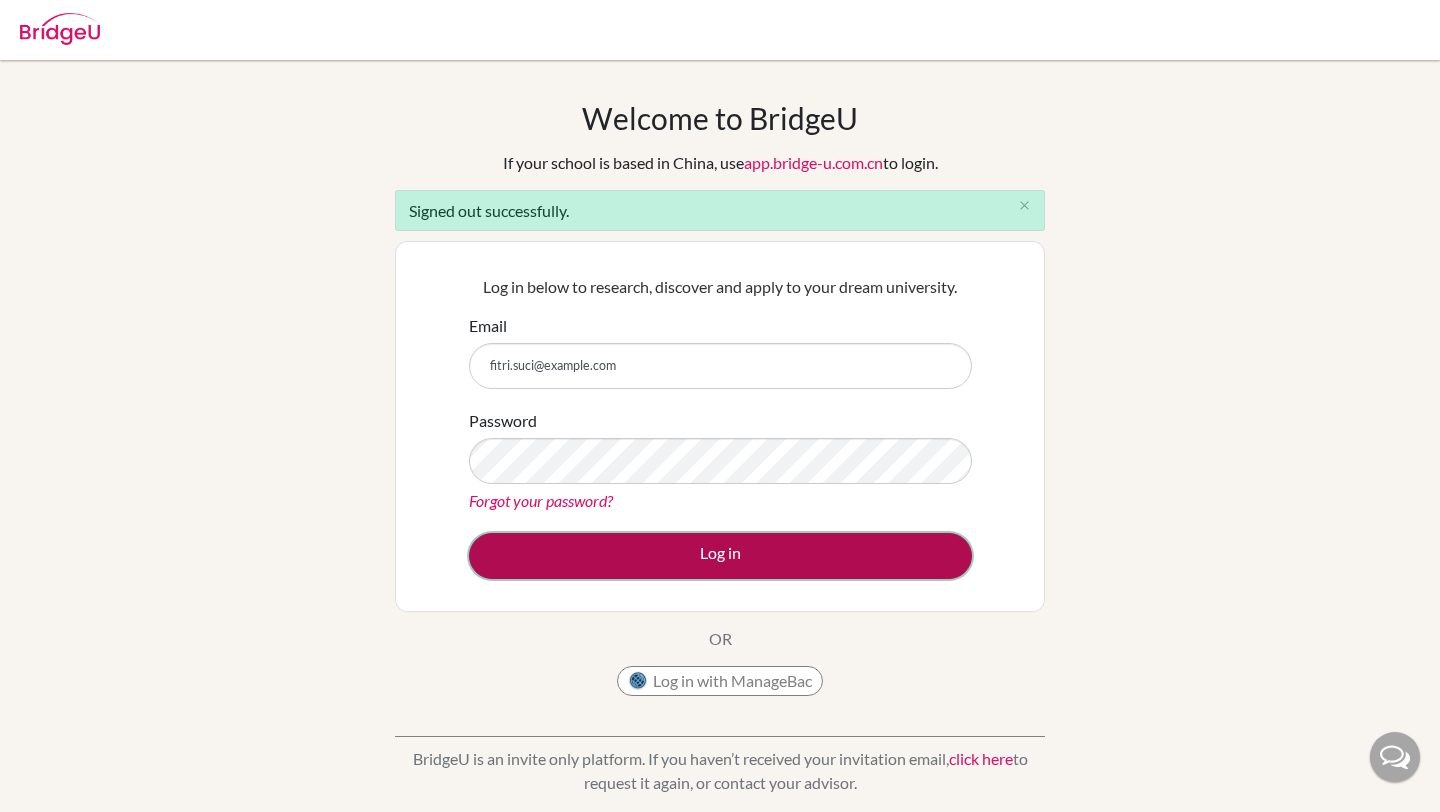 click on "Log in" at bounding box center [720, 556] 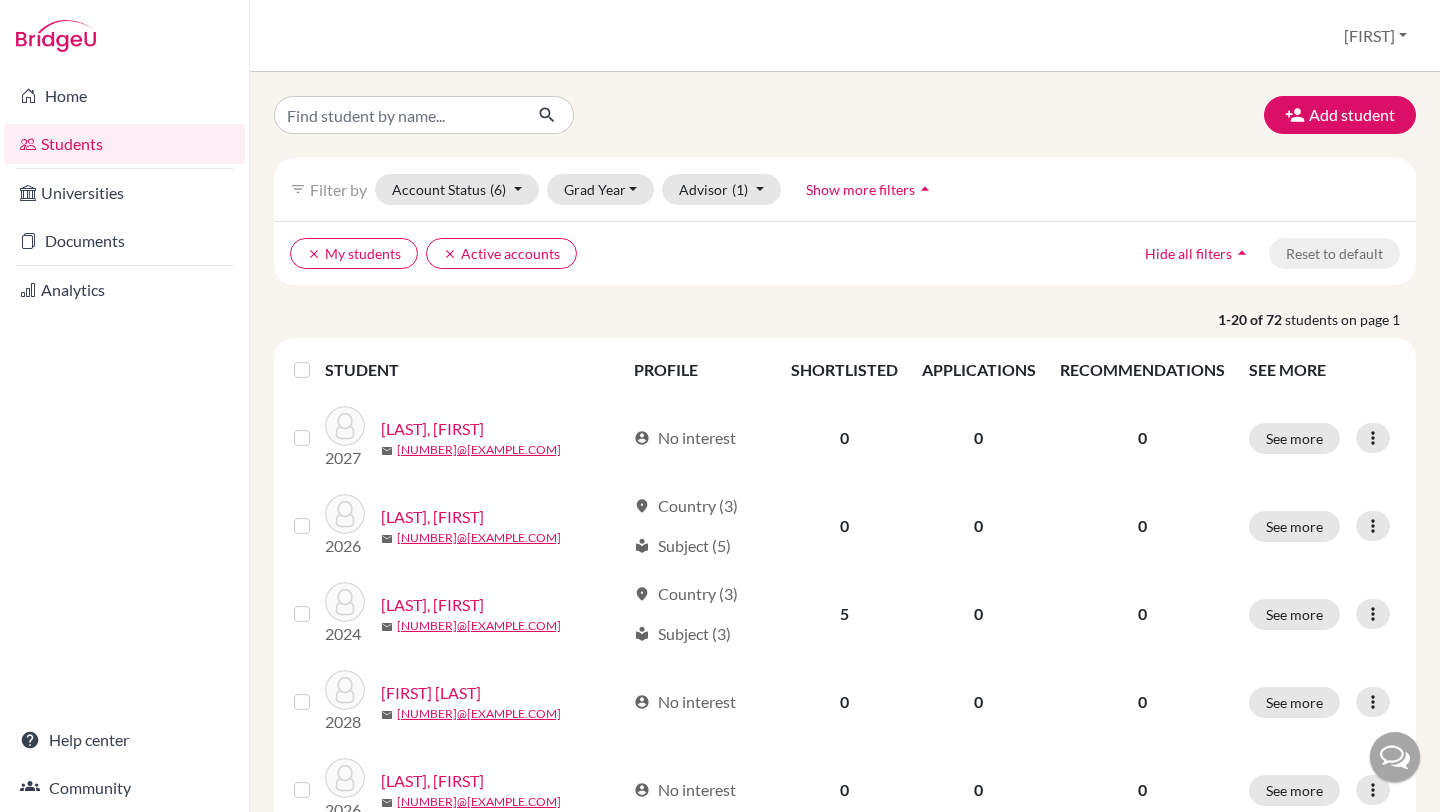 scroll, scrollTop: 0, scrollLeft: 0, axis: both 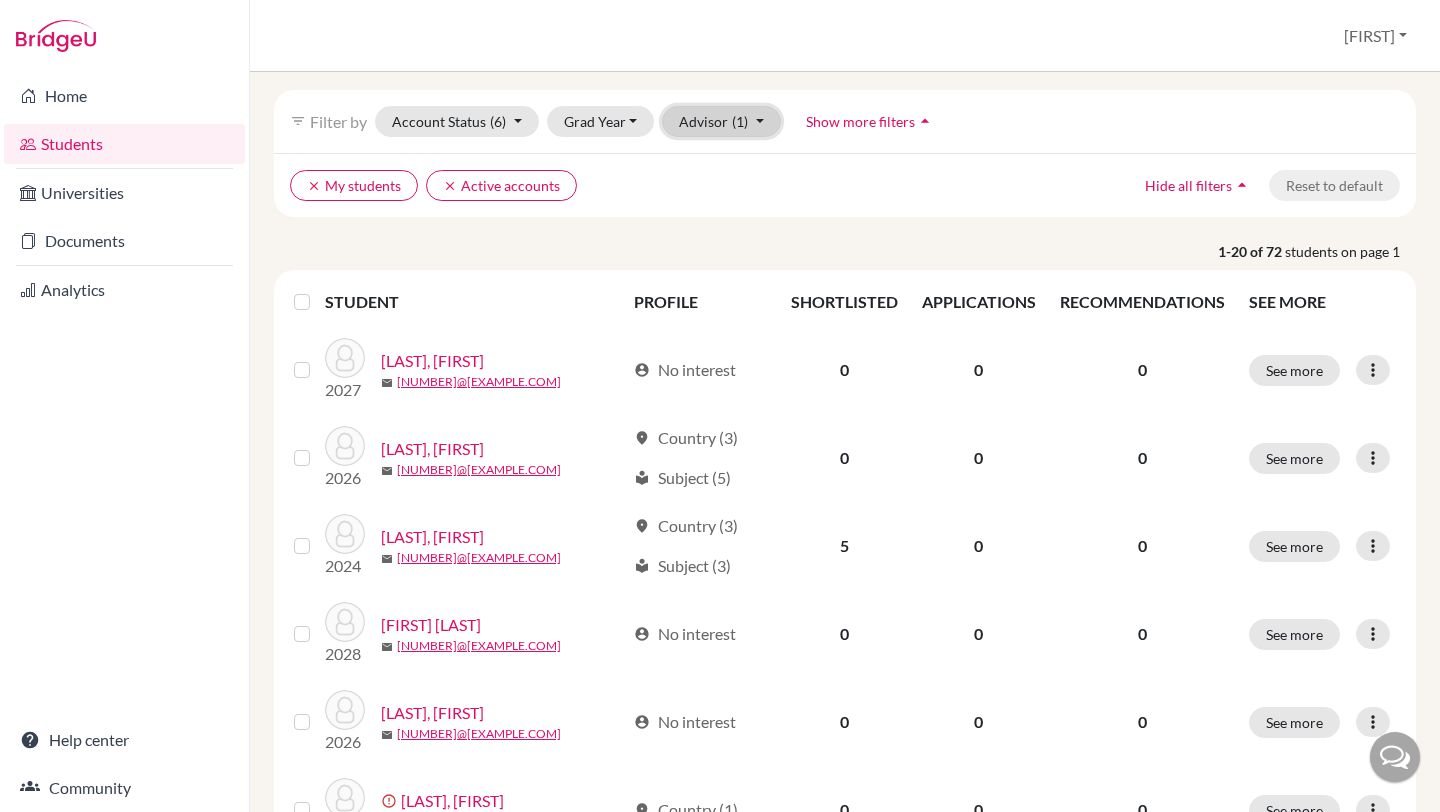 click on "Advisor (1)" at bounding box center (721, 121) 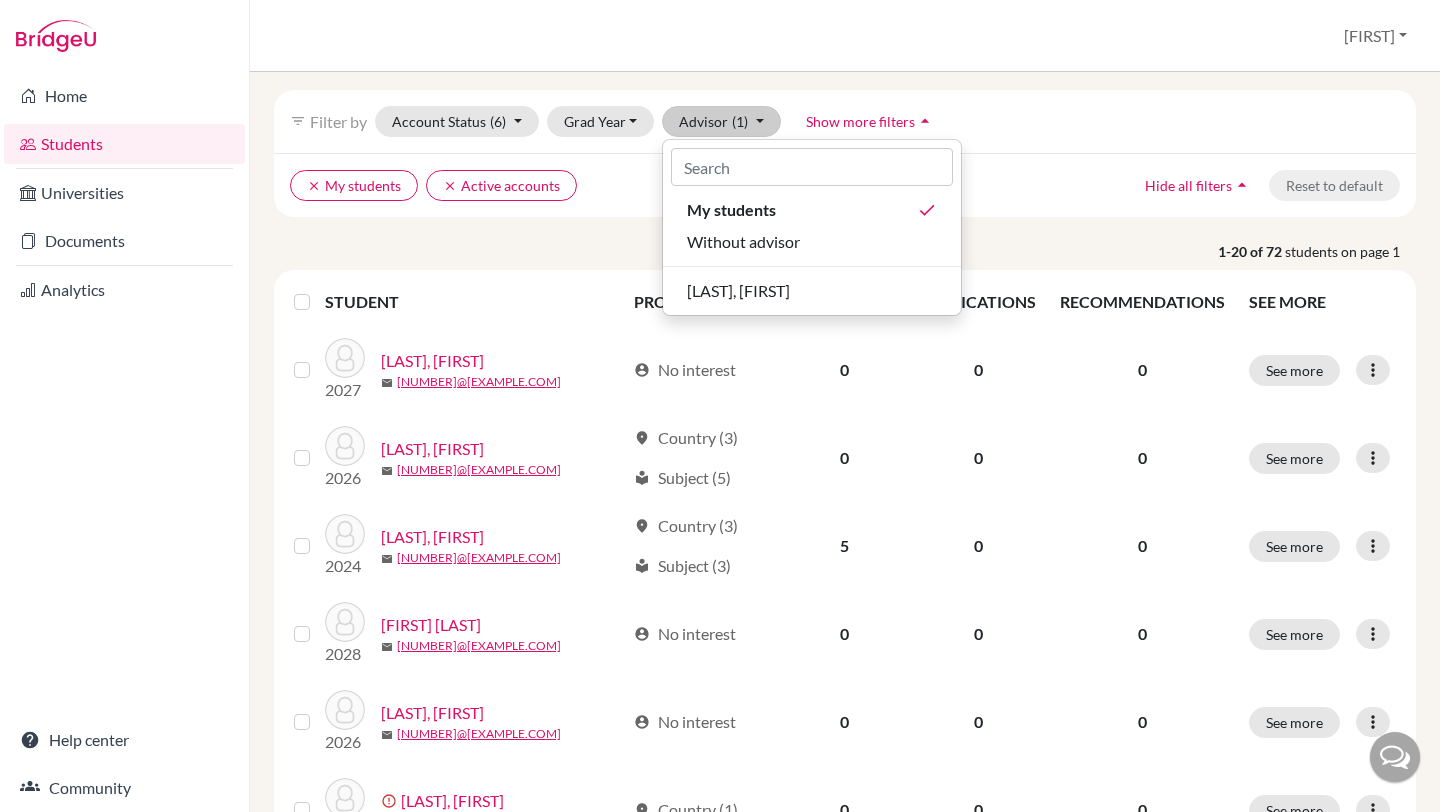 click on "filter_list Filter by Account Status (6) Active accounts done Archived accounts Registered Unregistered Grad Year 2028 2027 2026 2025 2024 2023 Advisor (1) My students done Without advisor Hotmauli, Debora Show more filters arrow_drop_up" at bounding box center [845, 121] 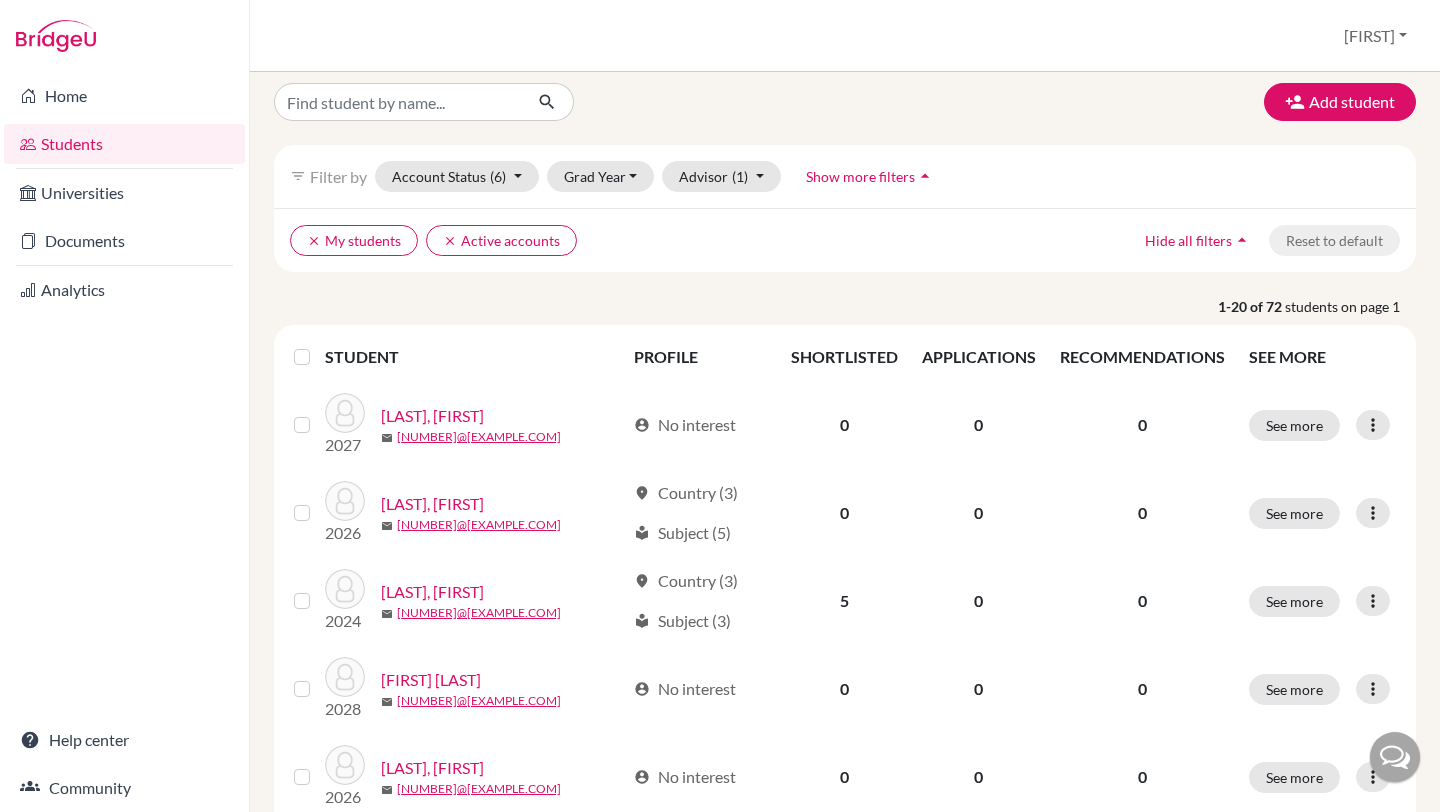 scroll, scrollTop: 0, scrollLeft: 0, axis: both 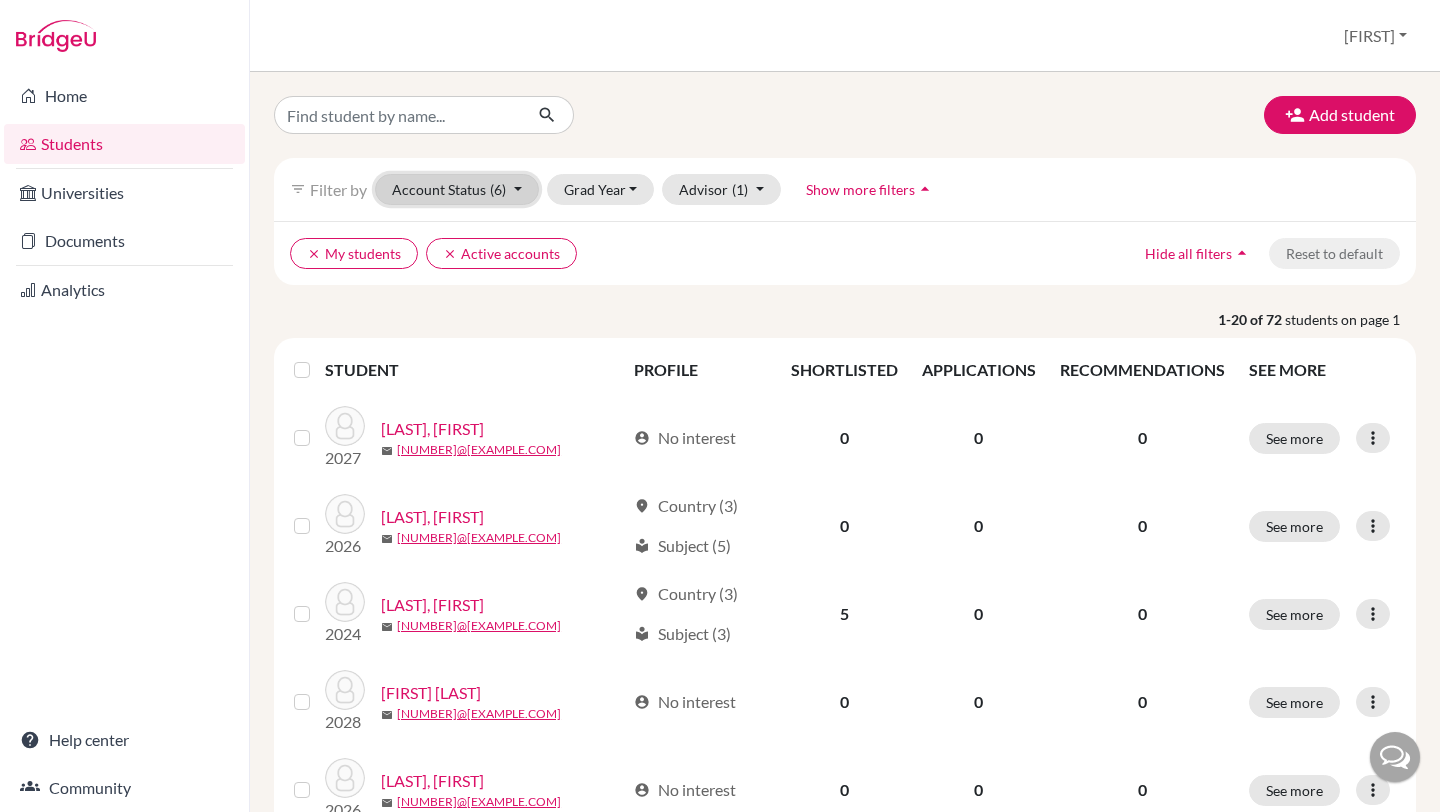 click on "Account Status (6)" at bounding box center (457, 189) 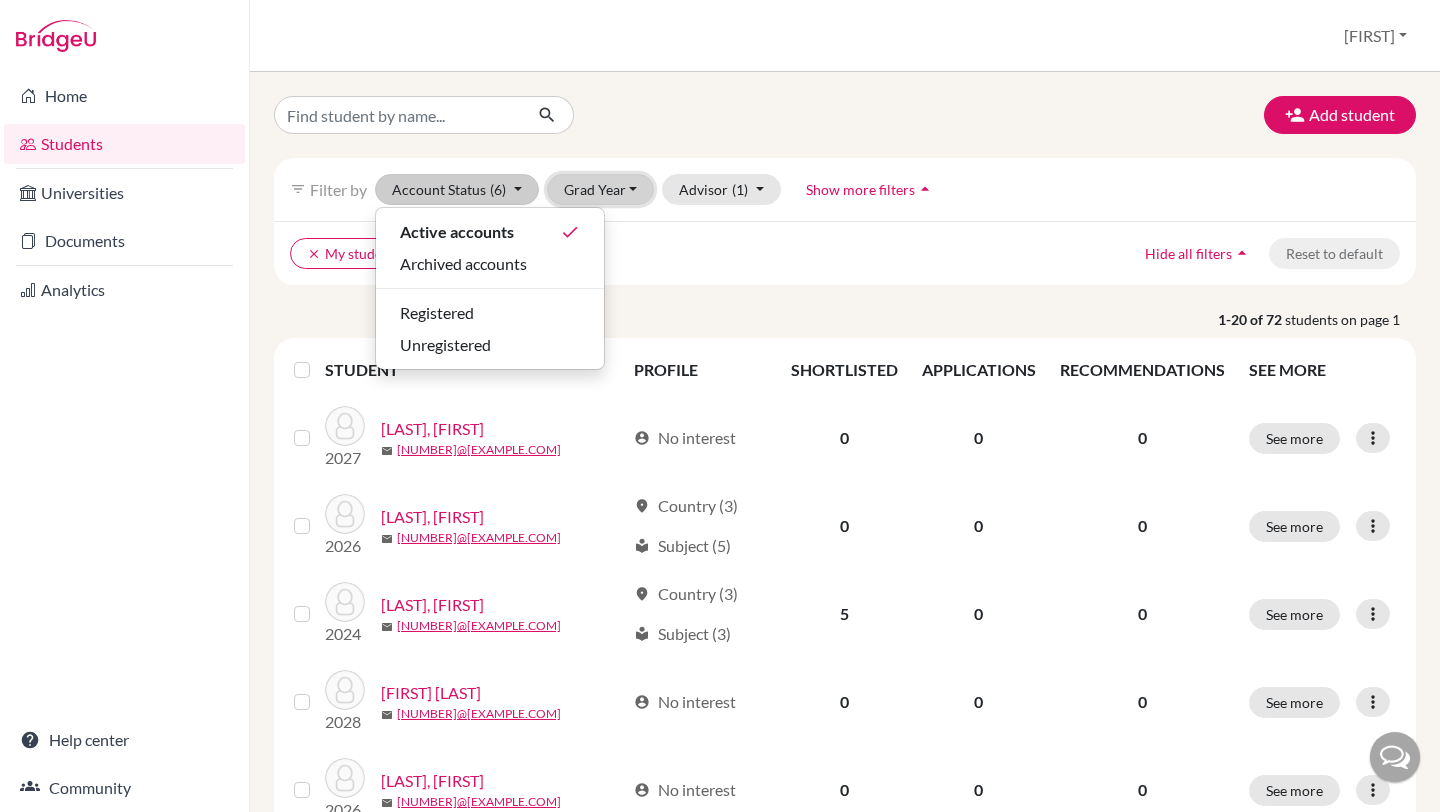 click on "Grad Year" at bounding box center (601, 189) 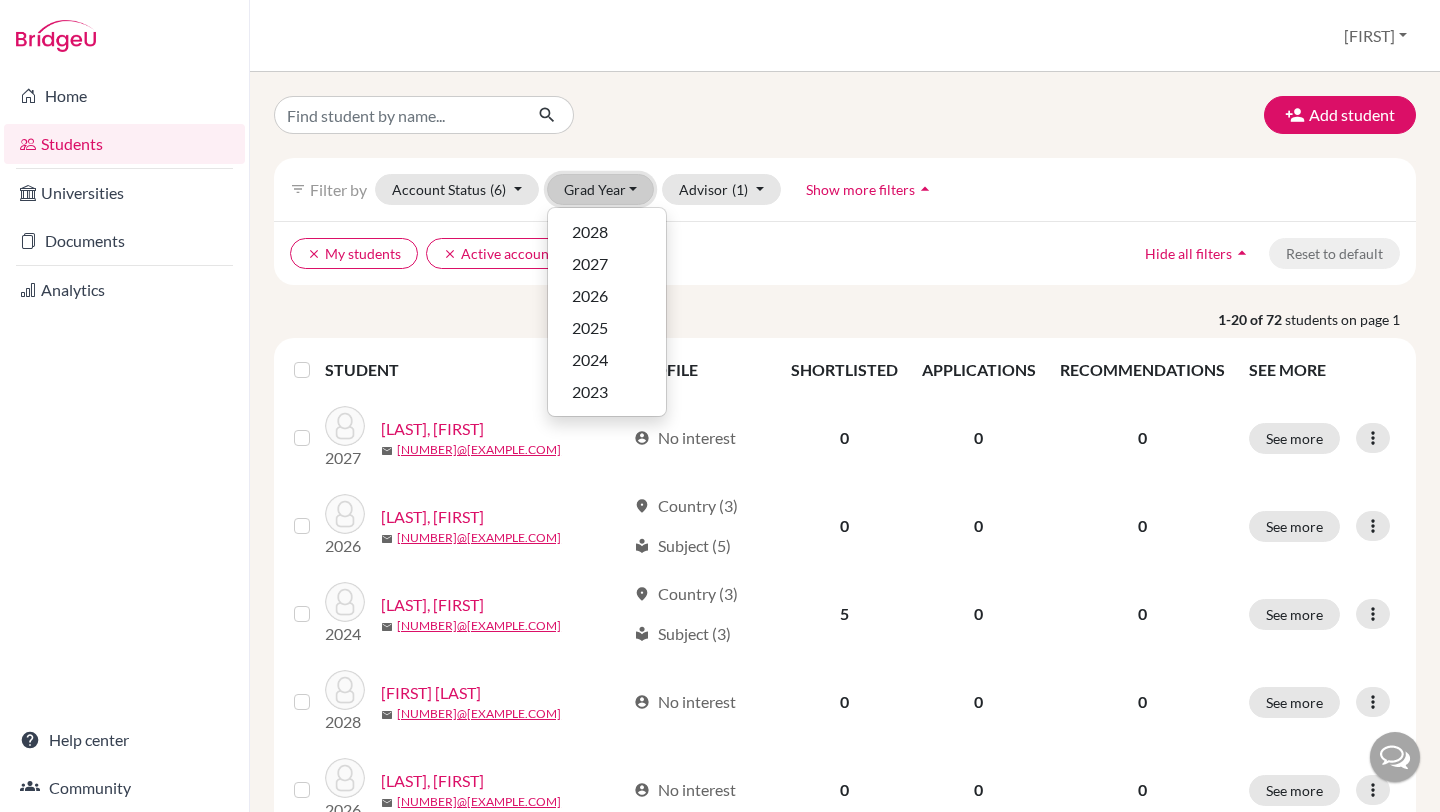 click on "Grad Year" at bounding box center [601, 189] 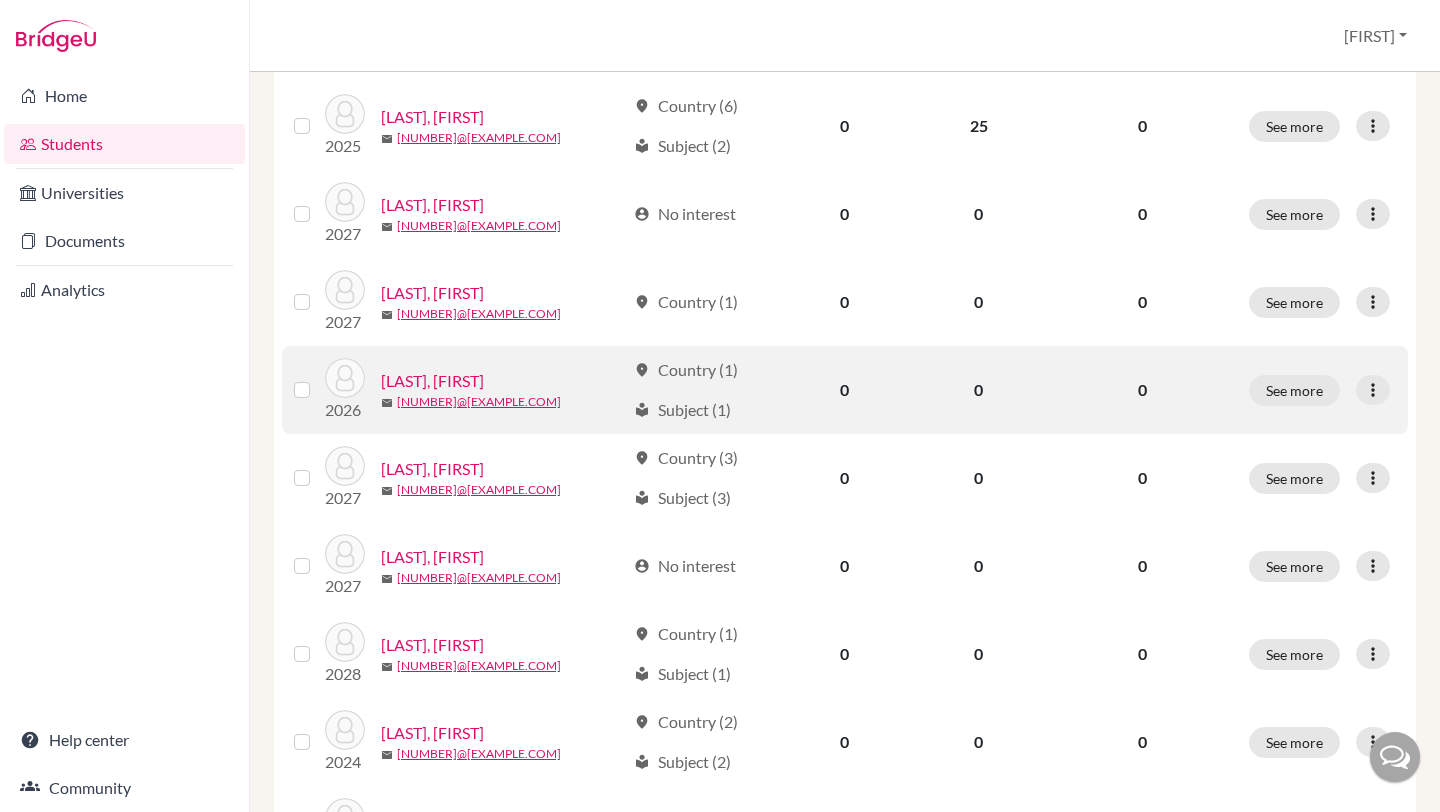 scroll, scrollTop: 1213, scrollLeft: 0, axis: vertical 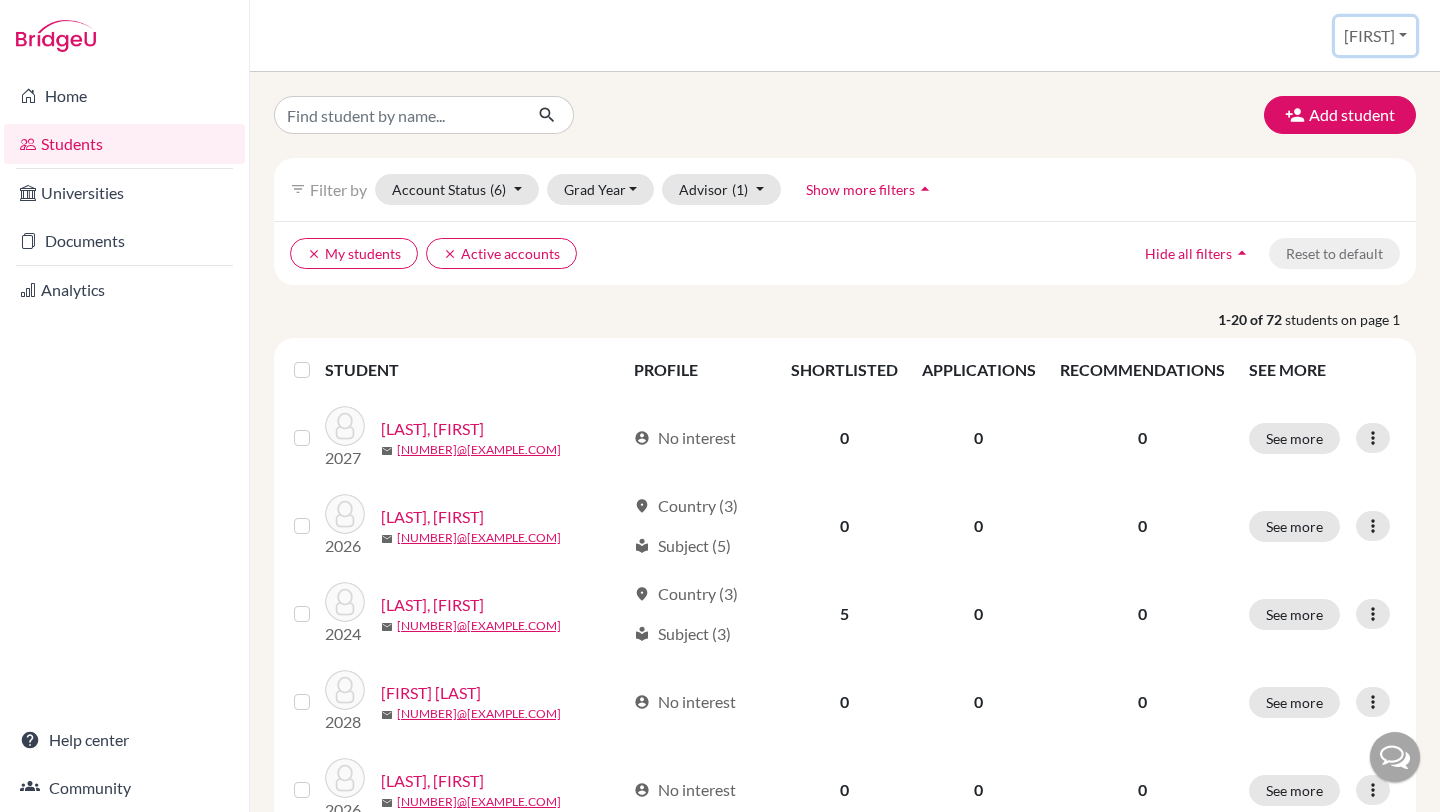 click on "Fitri" at bounding box center (1375, 36) 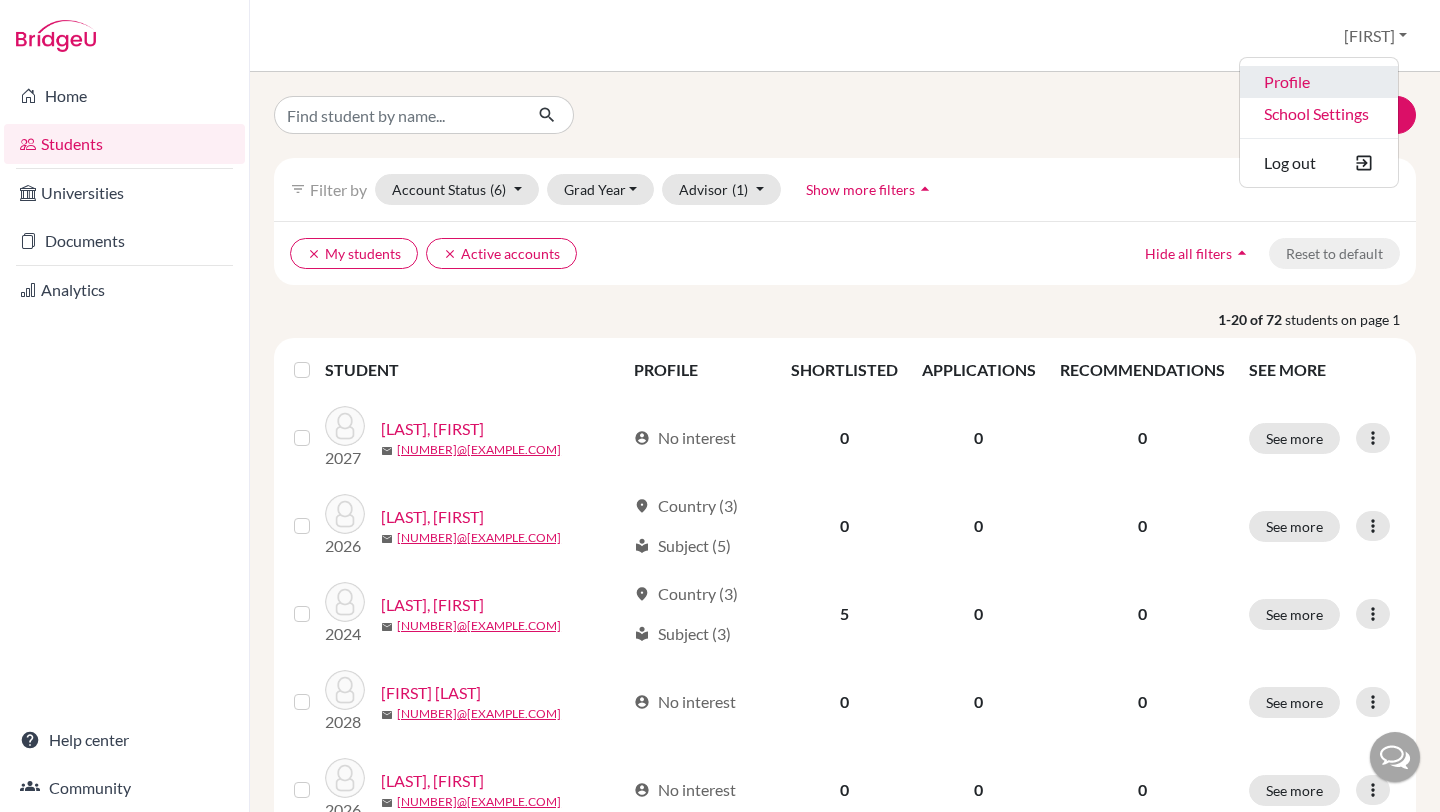 click on "Profile" at bounding box center (1319, 82) 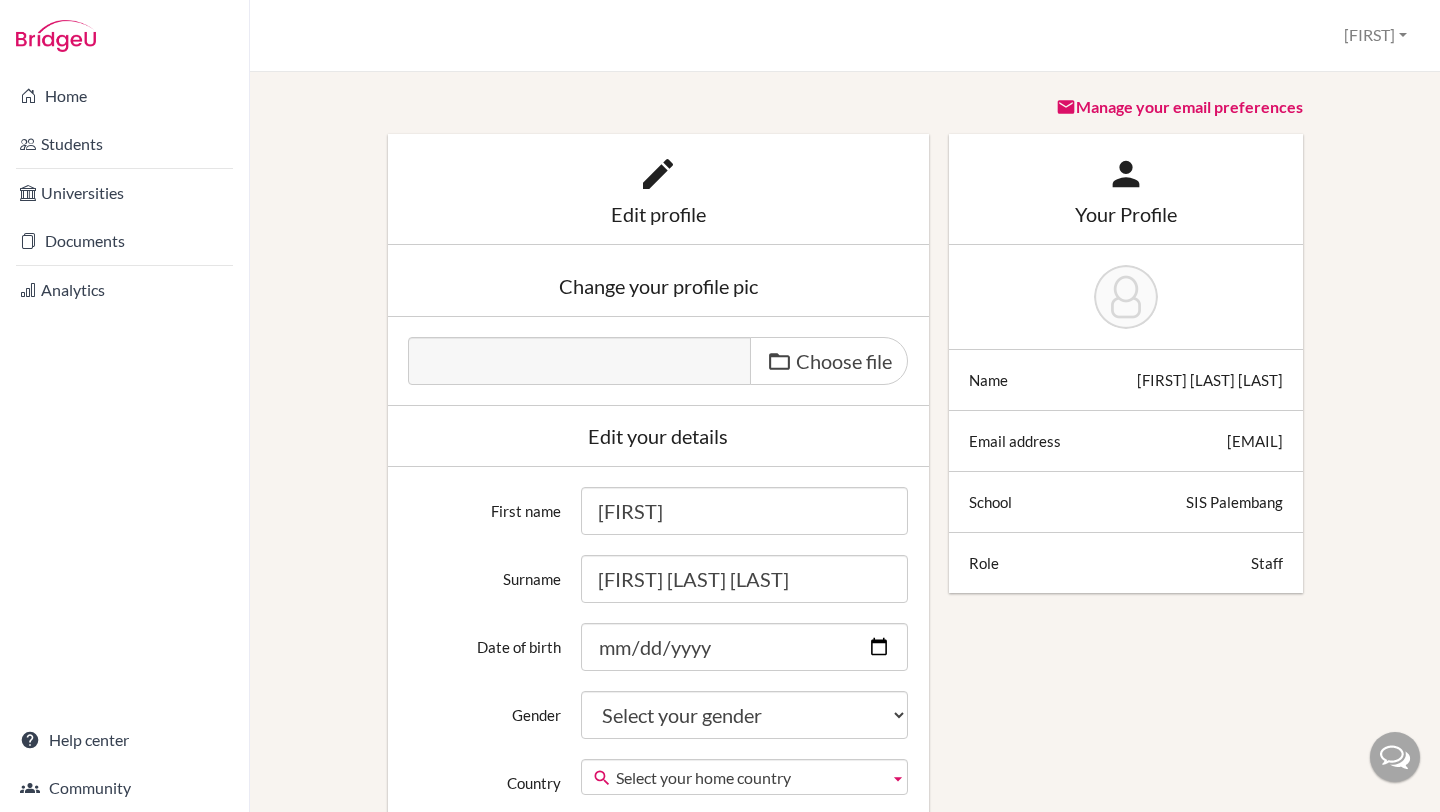 scroll, scrollTop: 0, scrollLeft: 0, axis: both 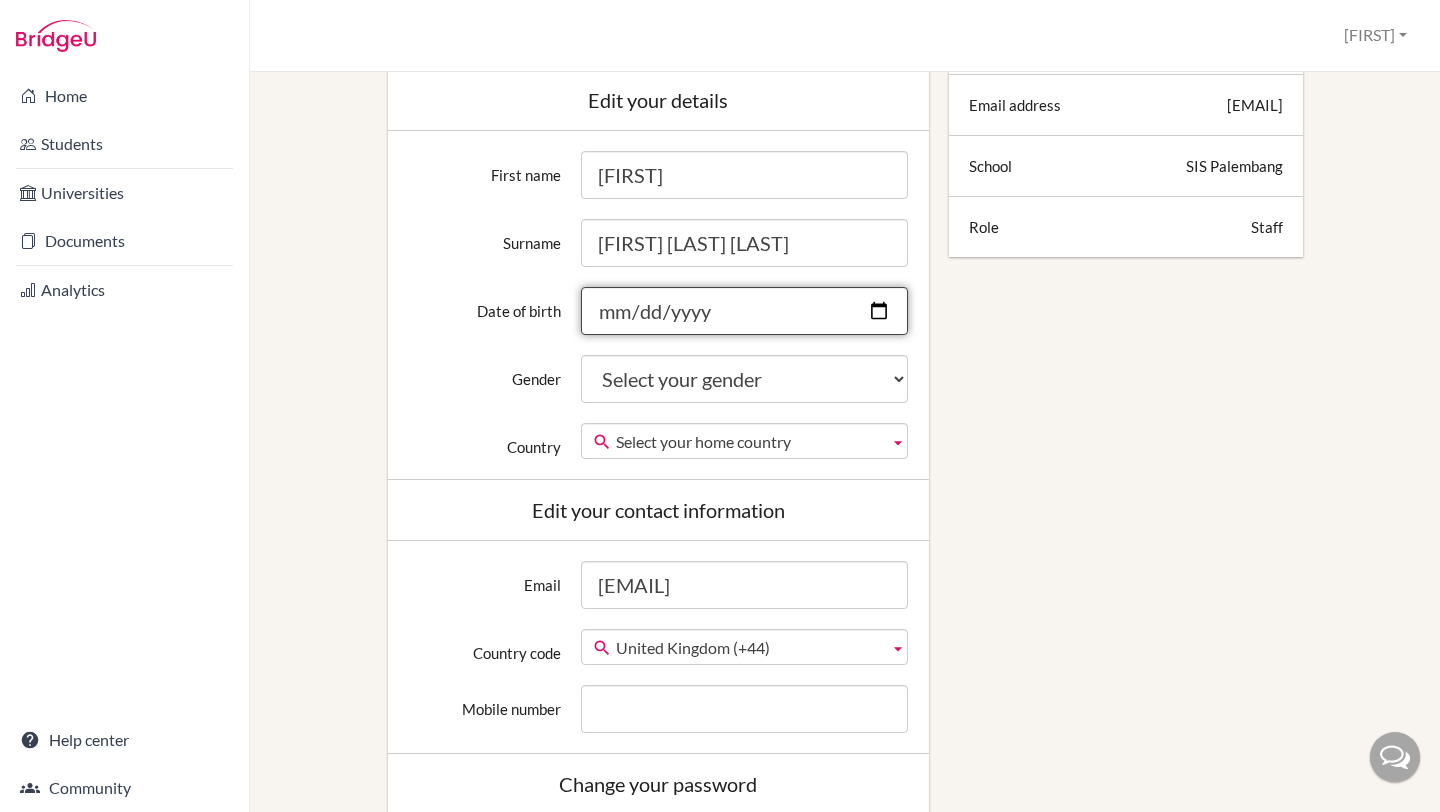 click on "Date of birth" at bounding box center (744, 311) 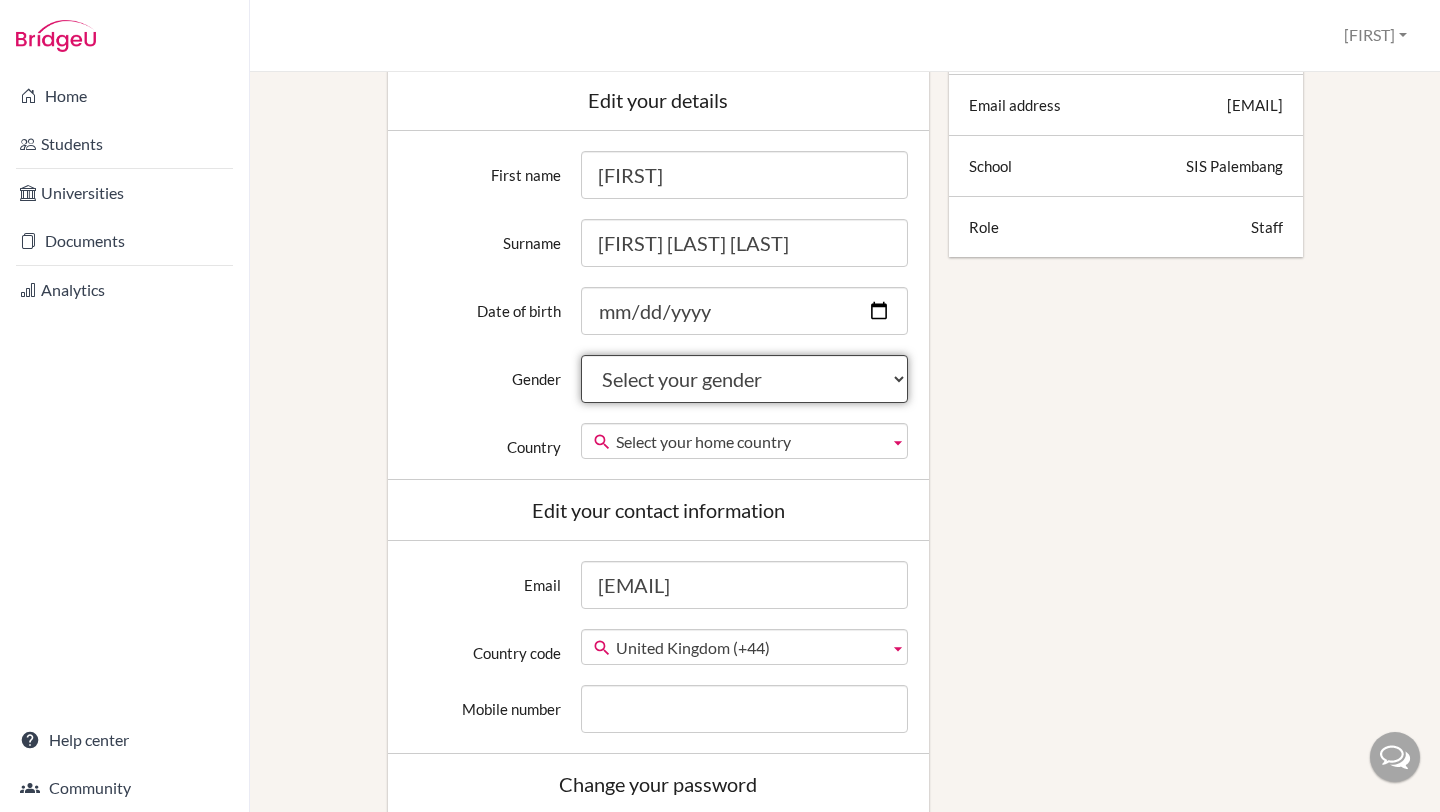 click on "Select your gender
Female
Male
Neither" at bounding box center [744, 379] 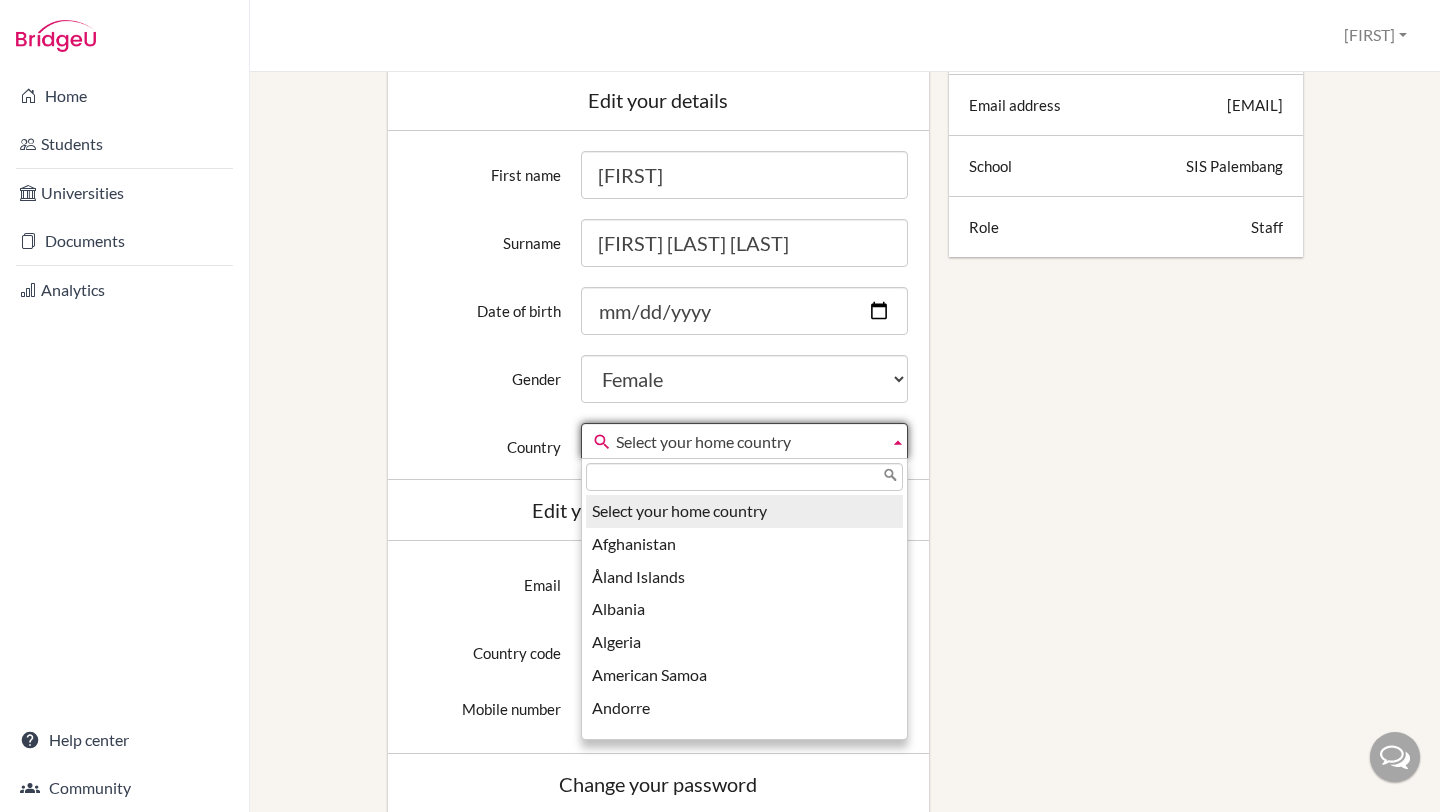 click on "Select your home country" at bounding box center [748, 442] 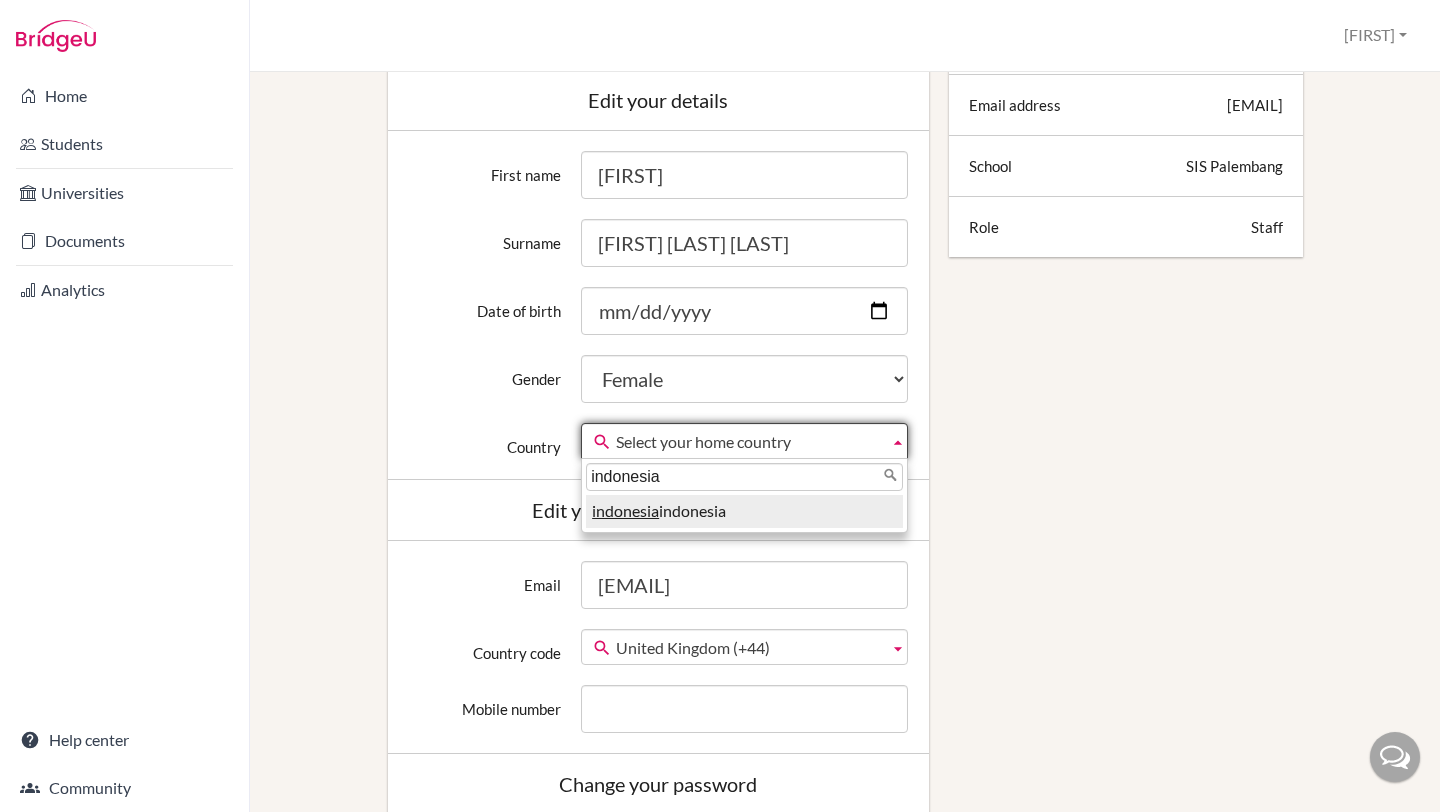 type on "indo" 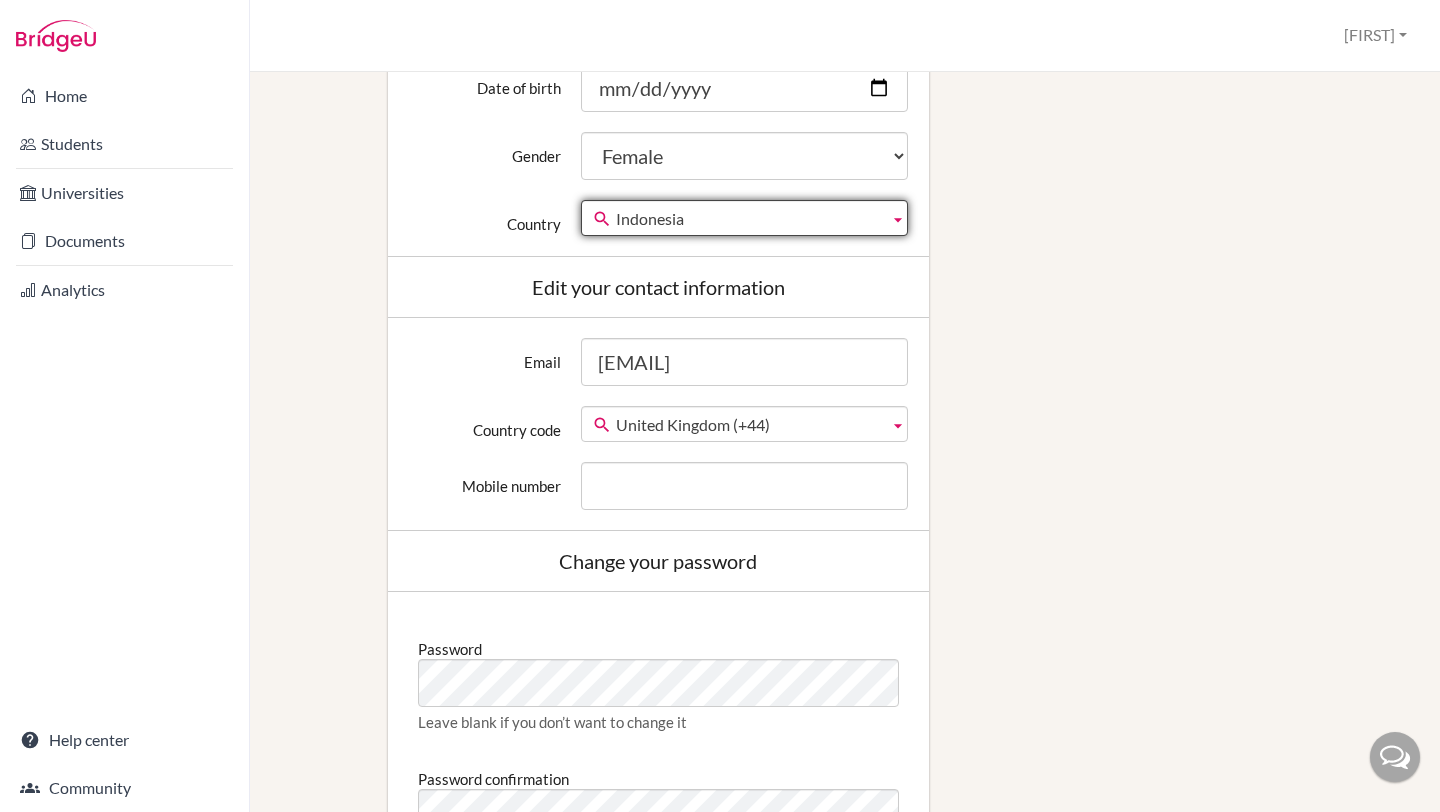 scroll, scrollTop: 568, scrollLeft: 0, axis: vertical 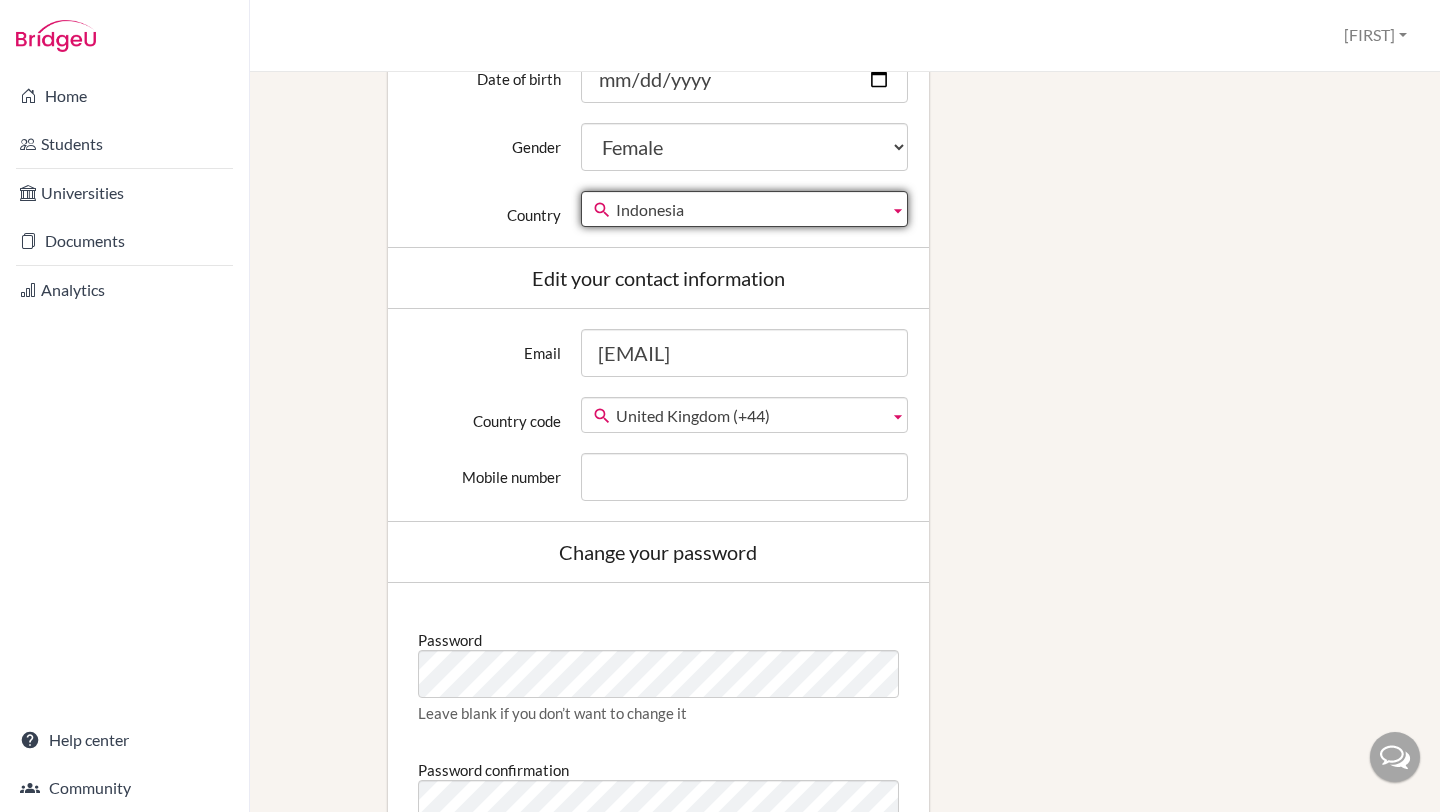 click on "United Kingdom (+44)" at bounding box center (748, 416) 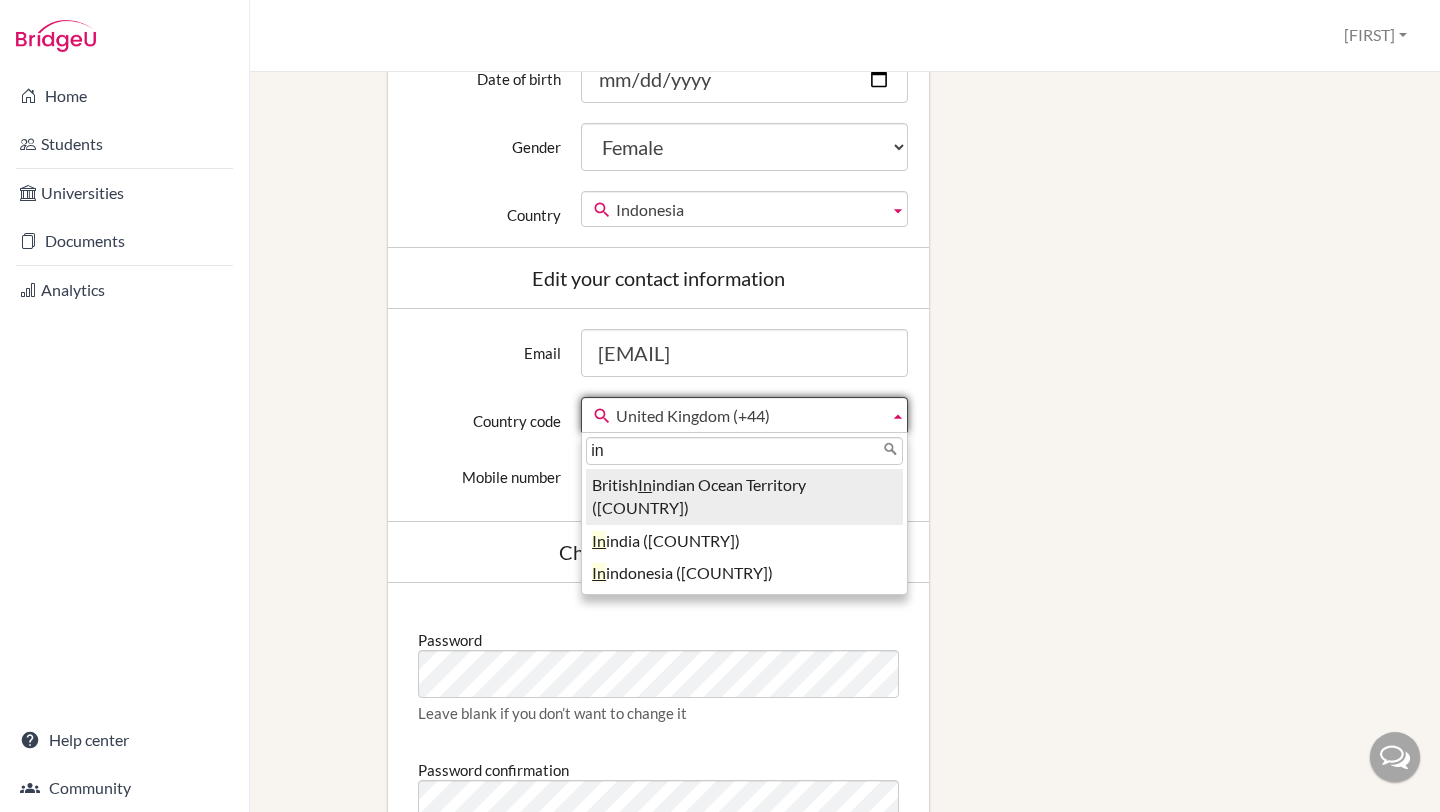 scroll, scrollTop: 0, scrollLeft: 0, axis: both 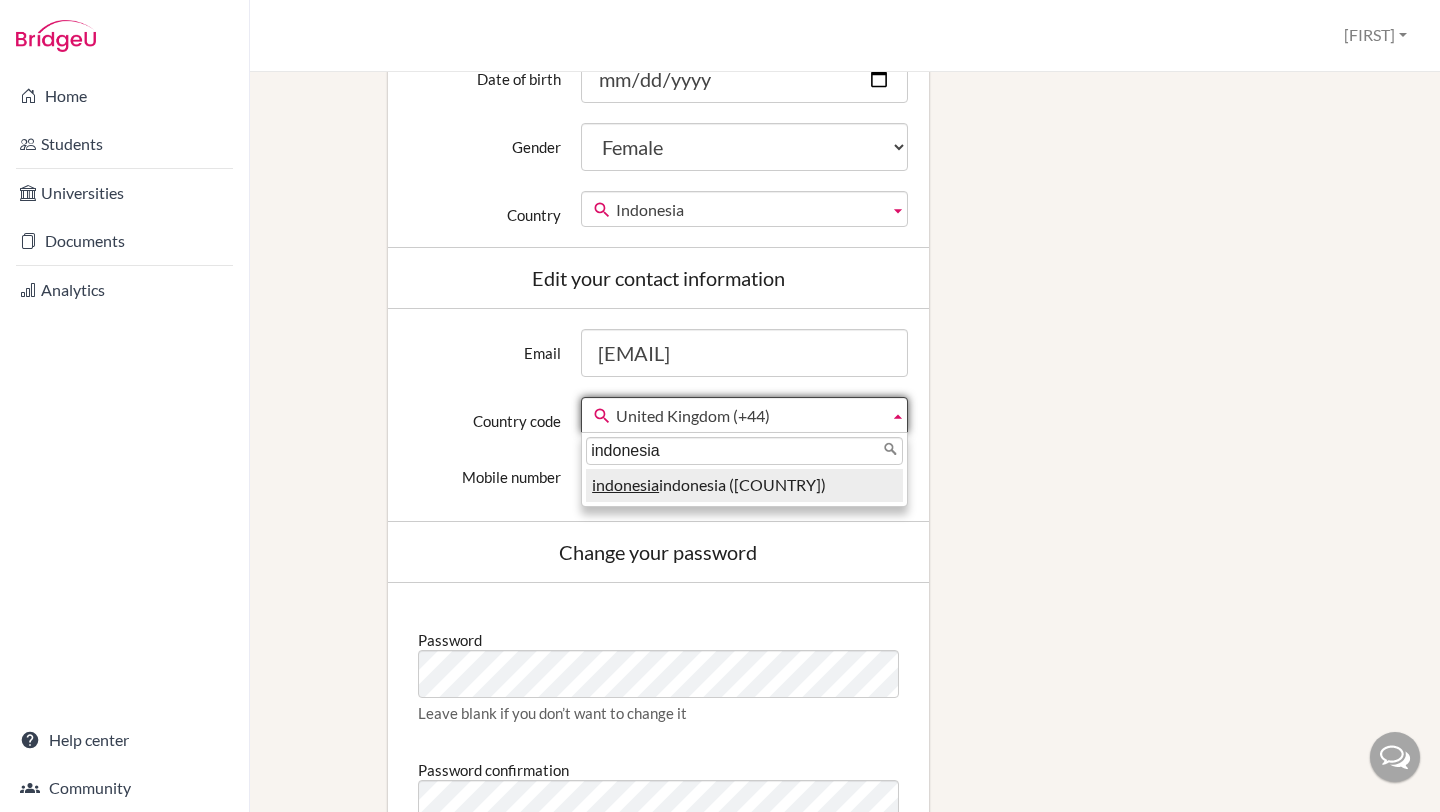 type on "indo" 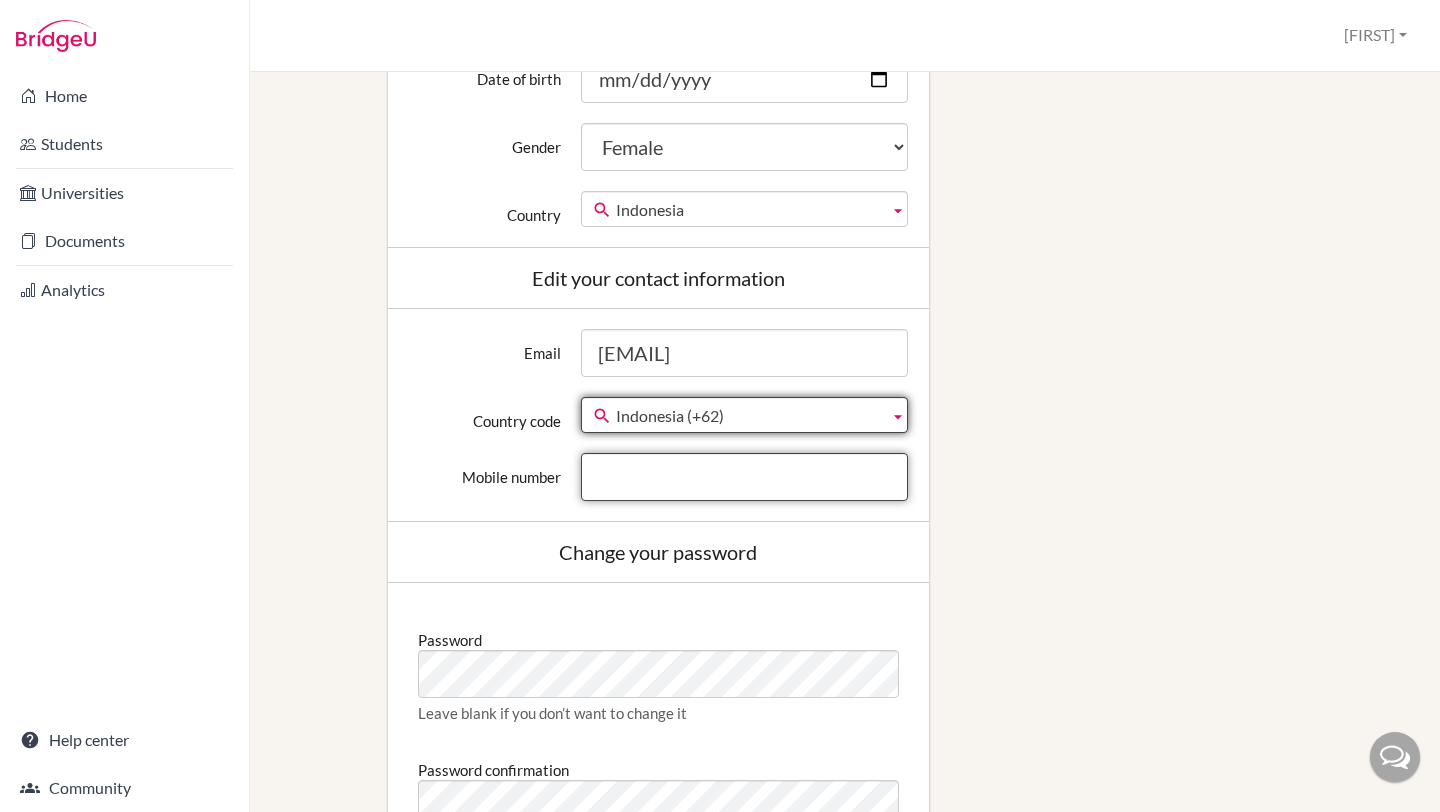 click on "Mobile number" at bounding box center (744, 477) 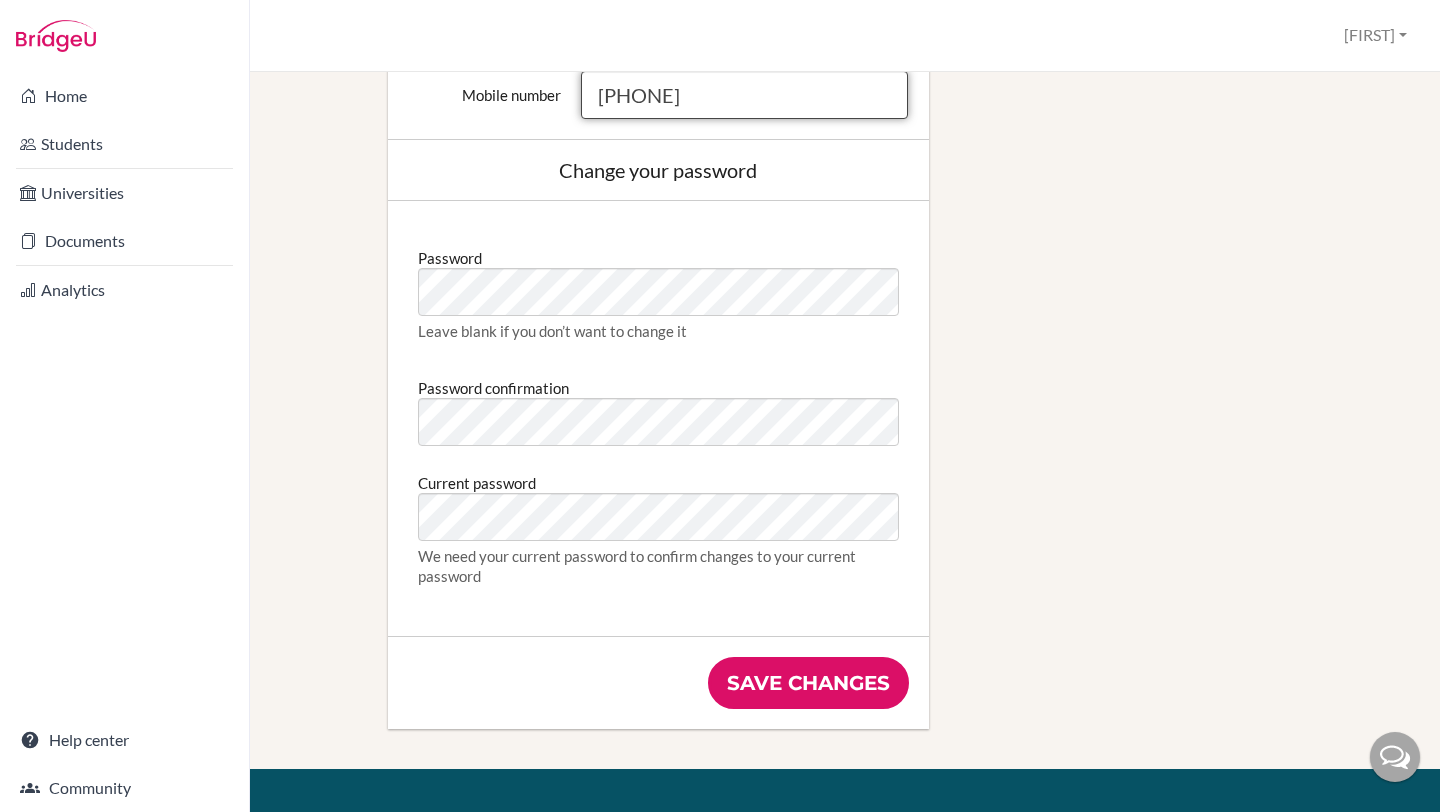 scroll, scrollTop: 986, scrollLeft: 0, axis: vertical 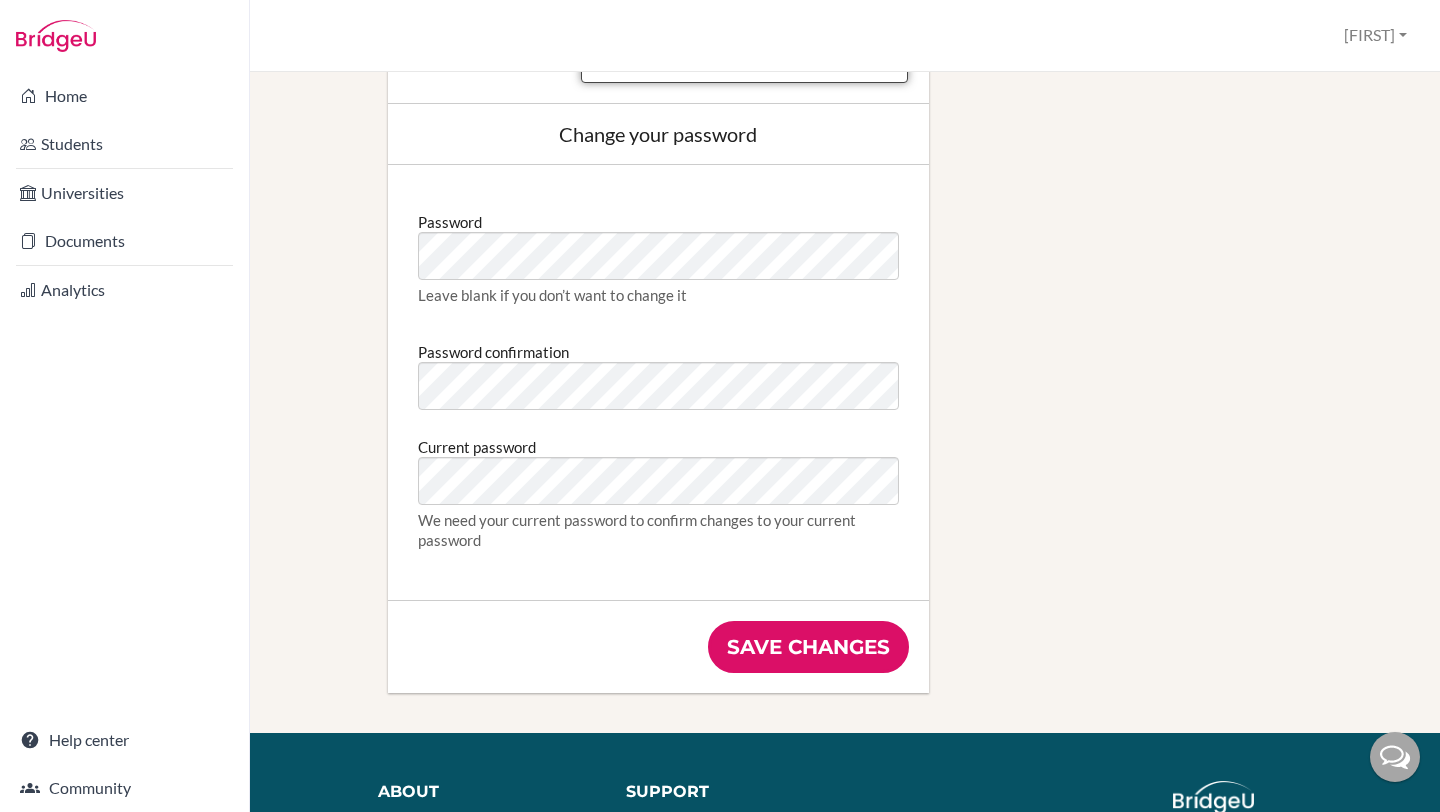 type on "81271805553" 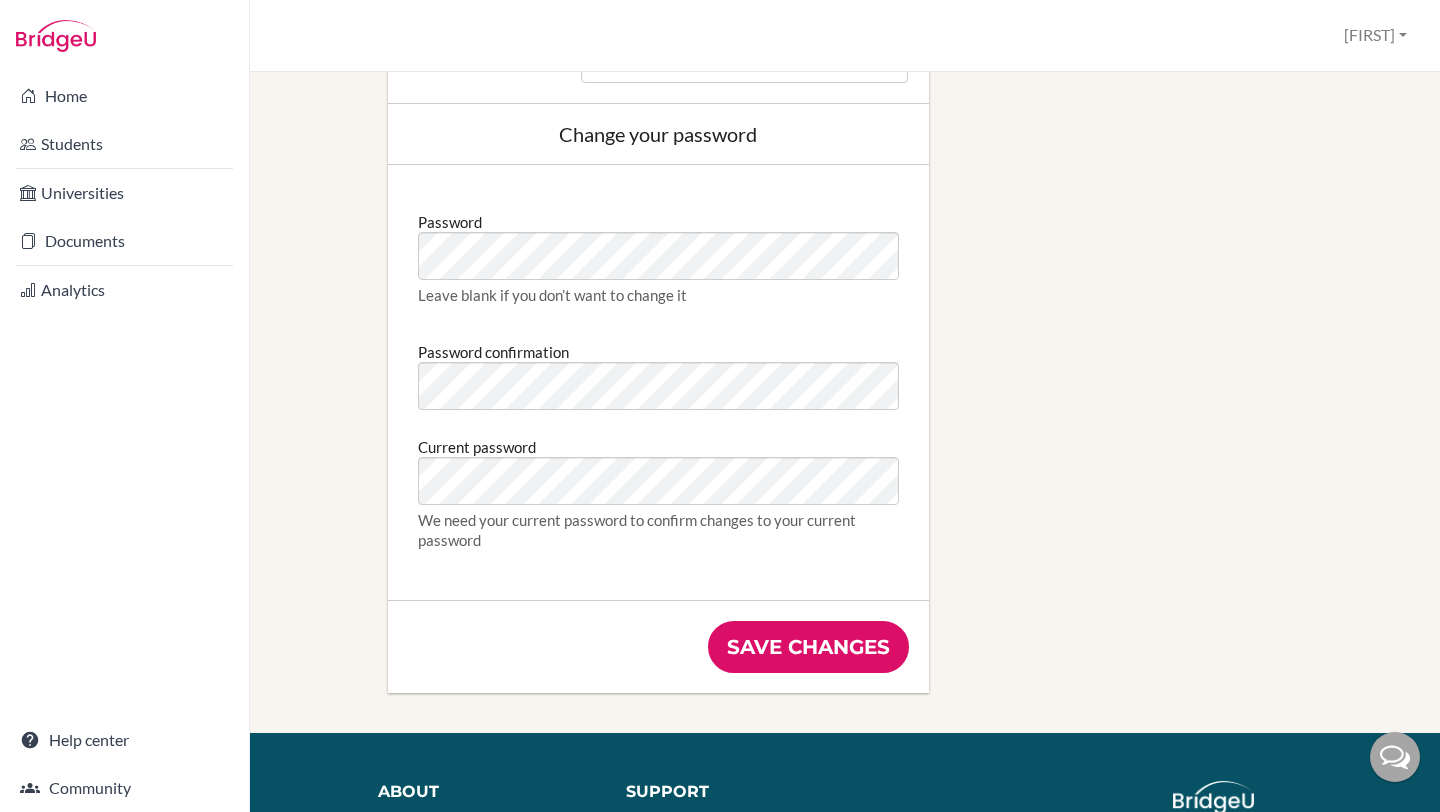 click on "Password
Leave blank if you don’t want to change it
Password confirmation
Current password
We need your current password to confirm changes to your current password" at bounding box center (658, 382) 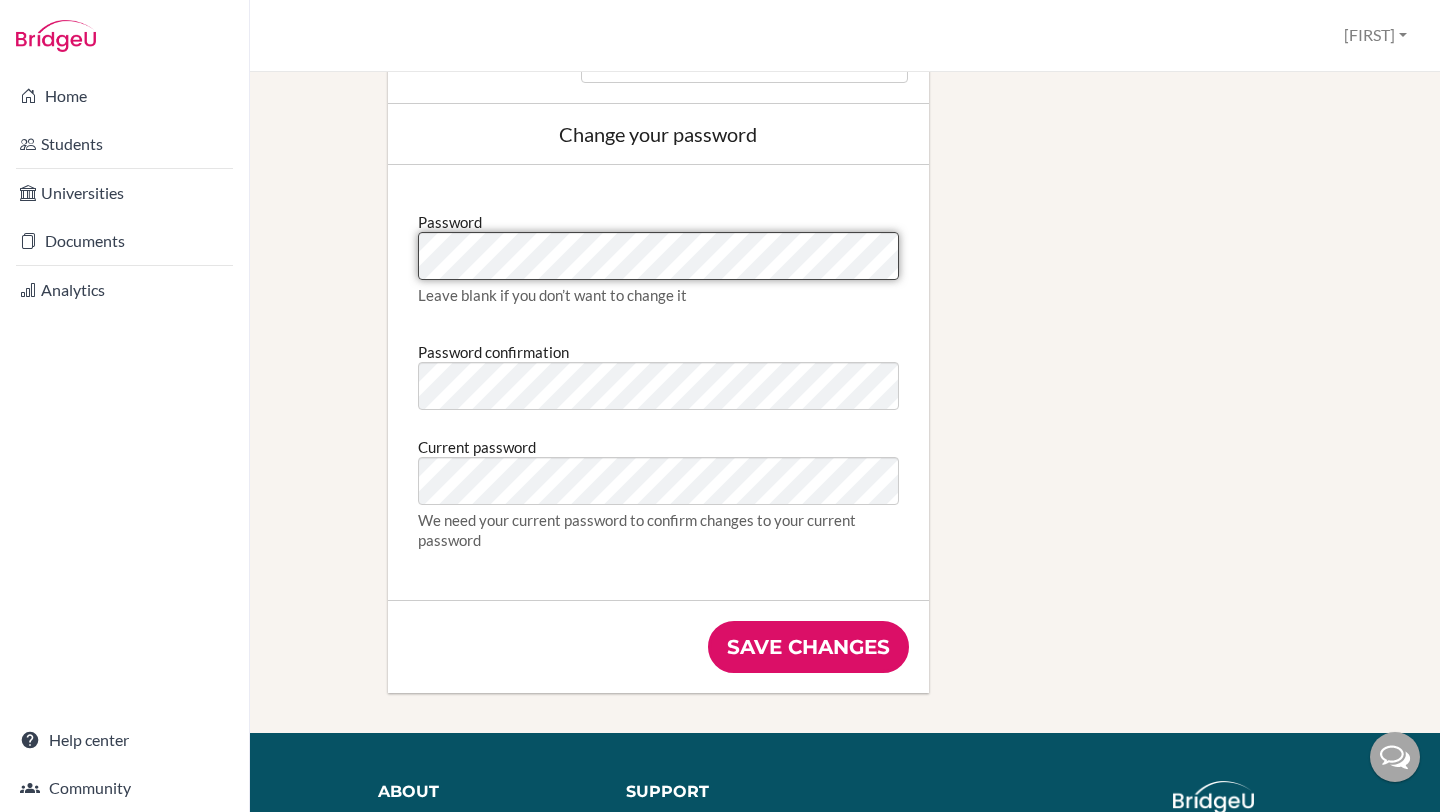 click on "Password
Leave blank if you don’t want to change it
Password confirmation
Current password
We need your current password to confirm changes to your current password" at bounding box center [658, 382] 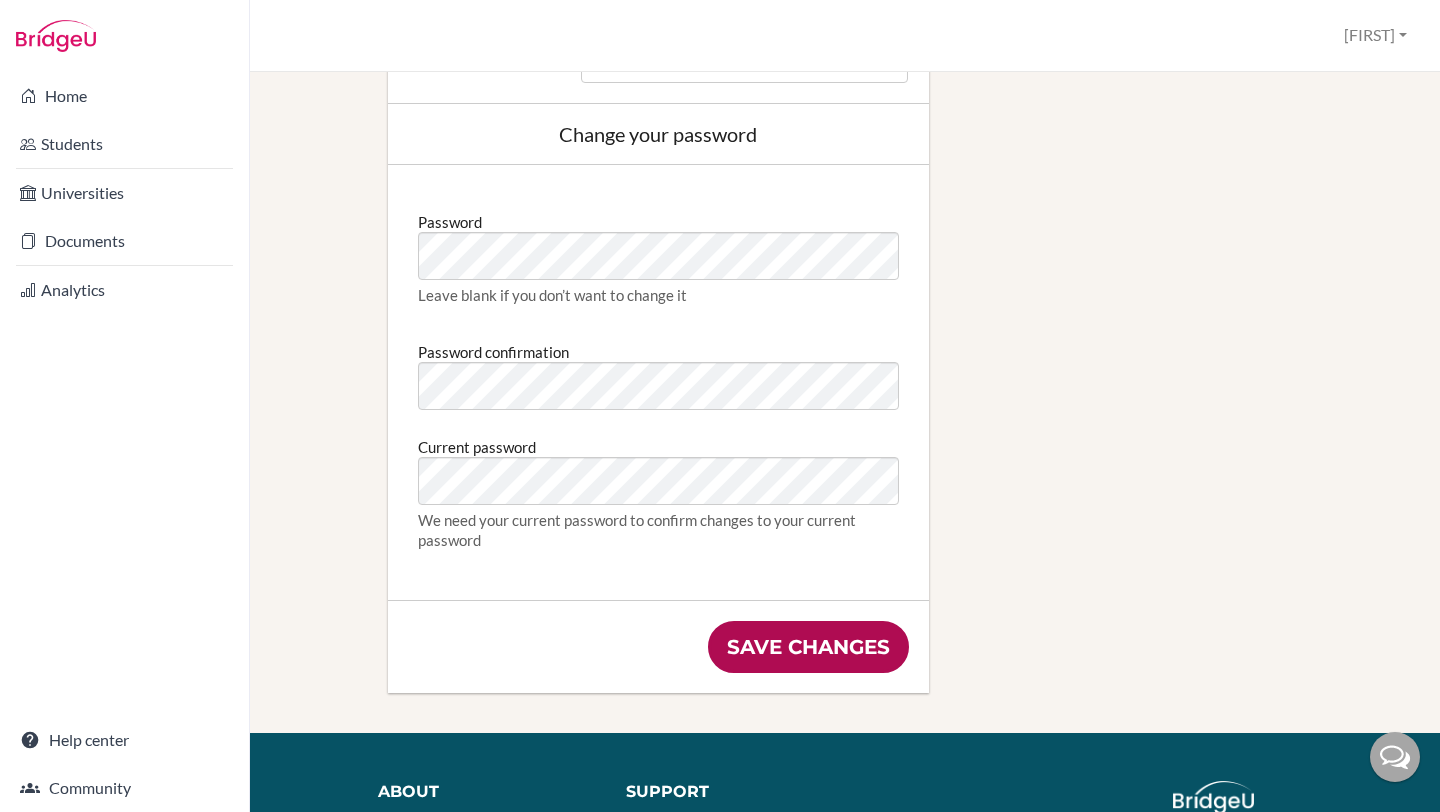 click on "Save changes" at bounding box center (808, 647) 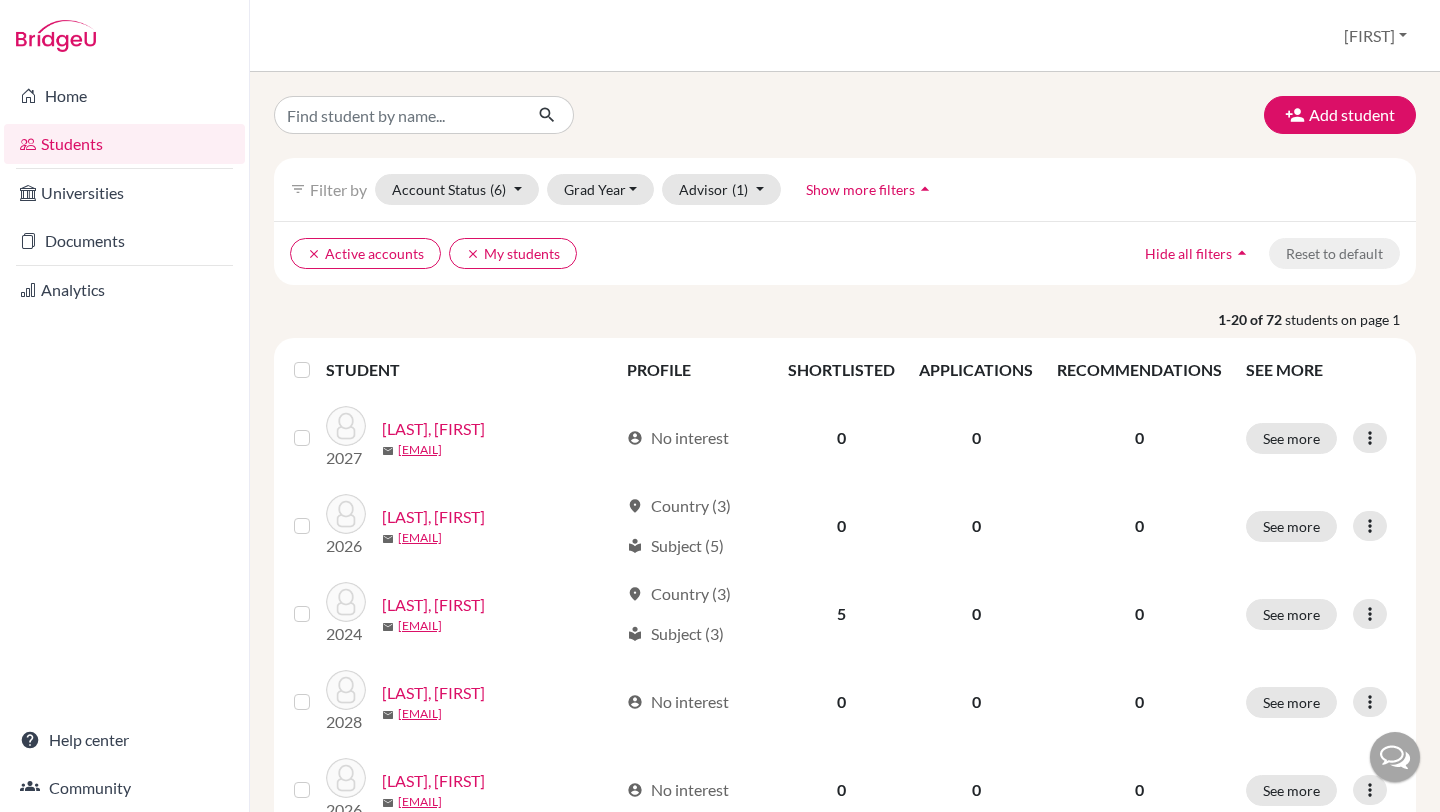 scroll, scrollTop: 0, scrollLeft: 0, axis: both 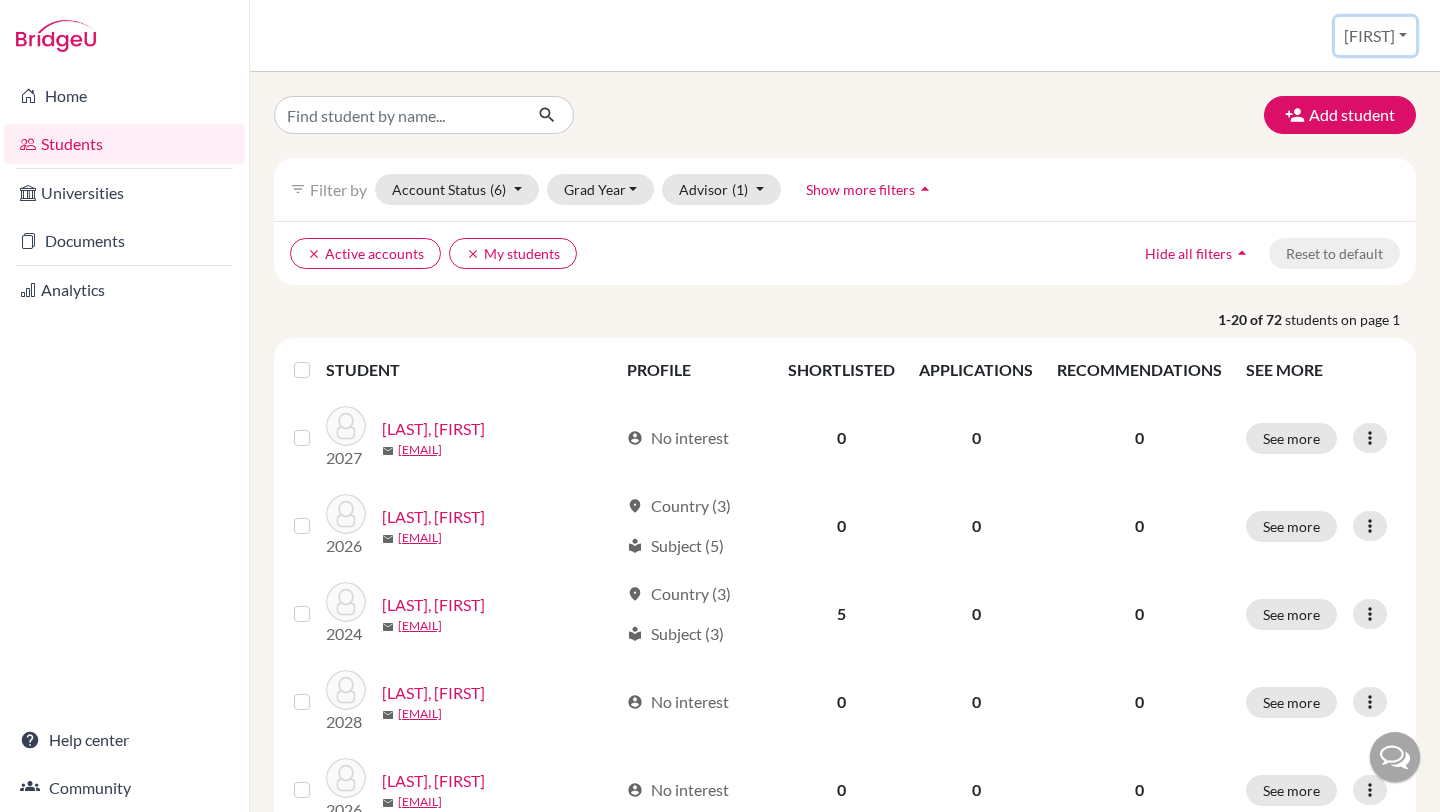 click on "[FIRST]" at bounding box center (1375, 36) 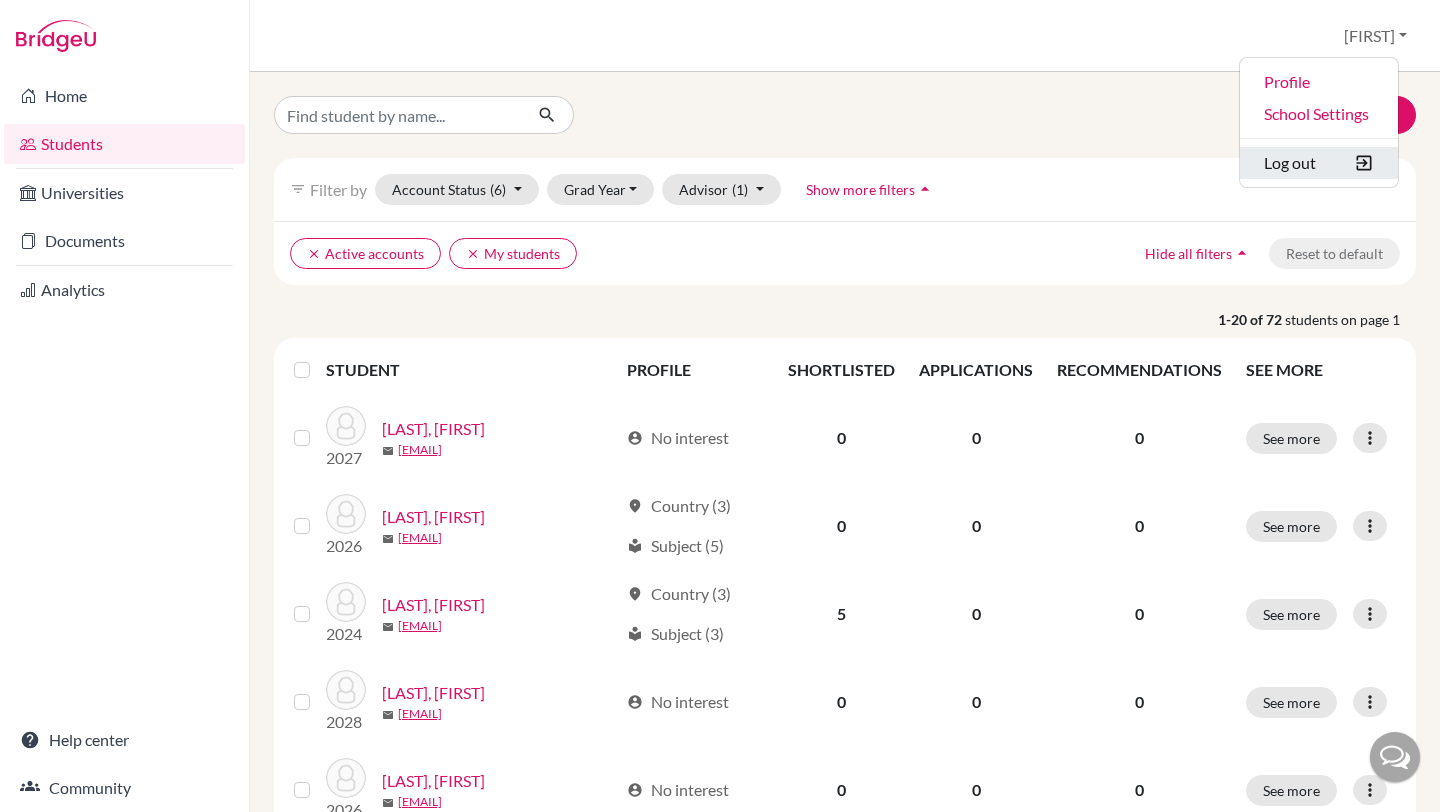 click on "Log out" at bounding box center [1319, 163] 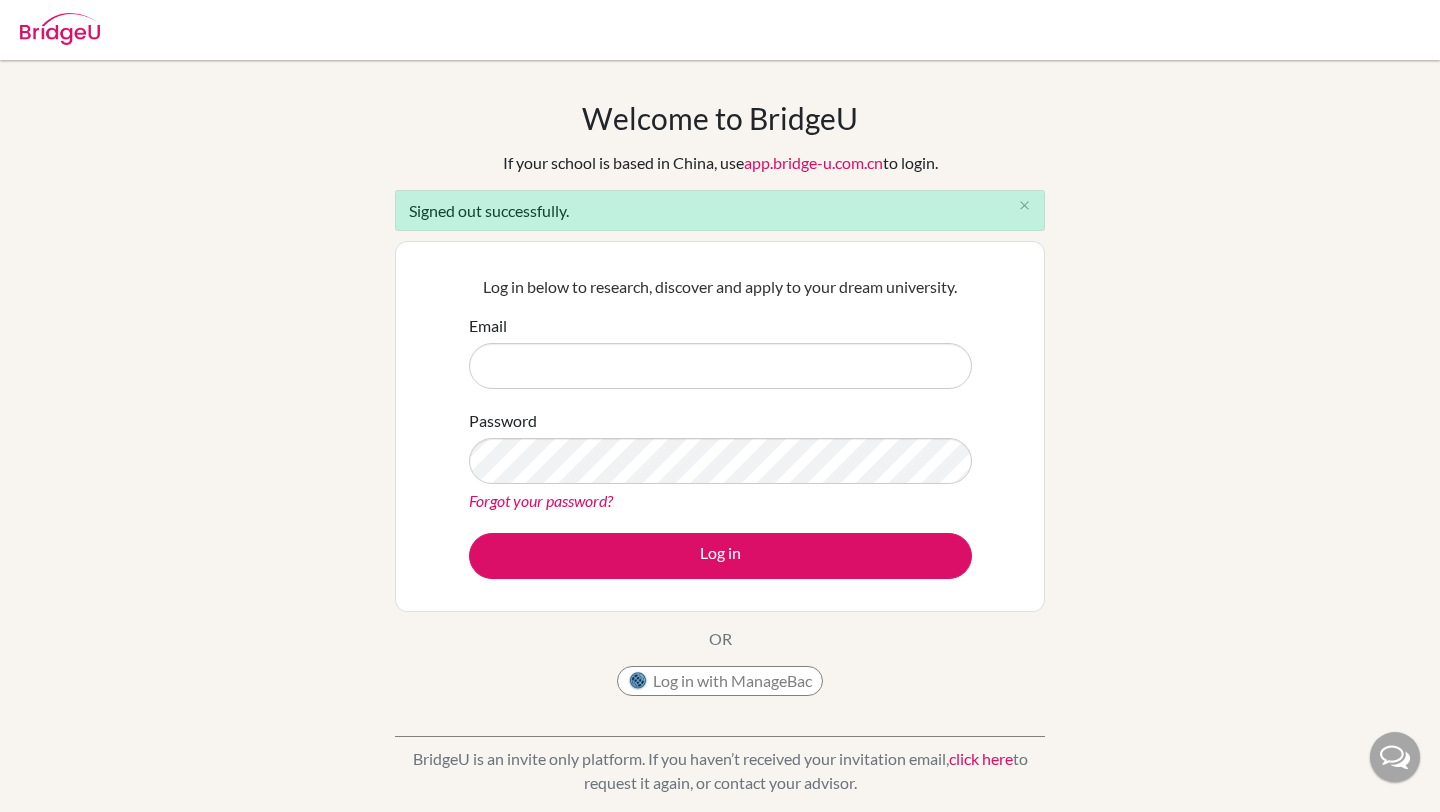 scroll, scrollTop: 0, scrollLeft: 0, axis: both 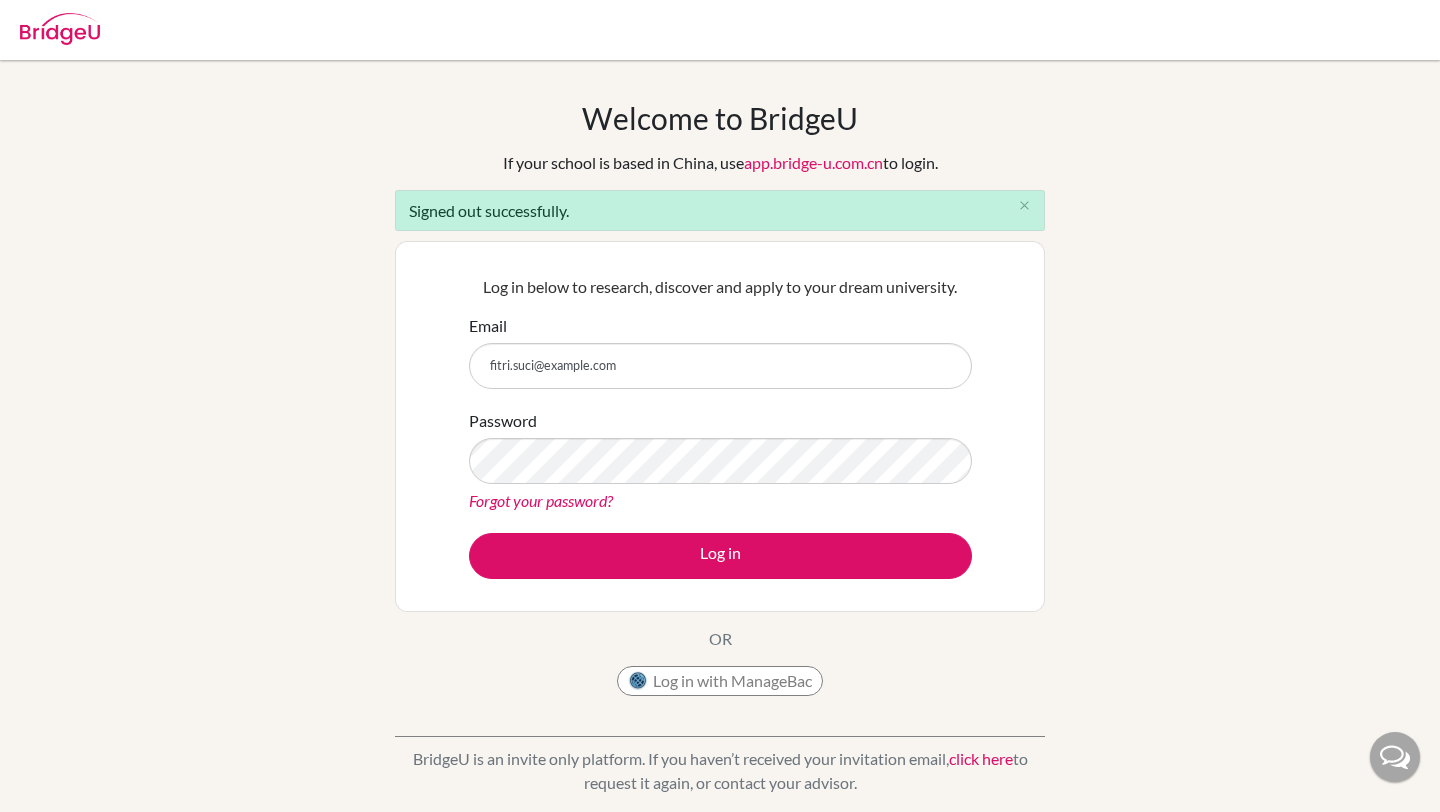 click on "fitri.suci@example.com" at bounding box center [720, 366] 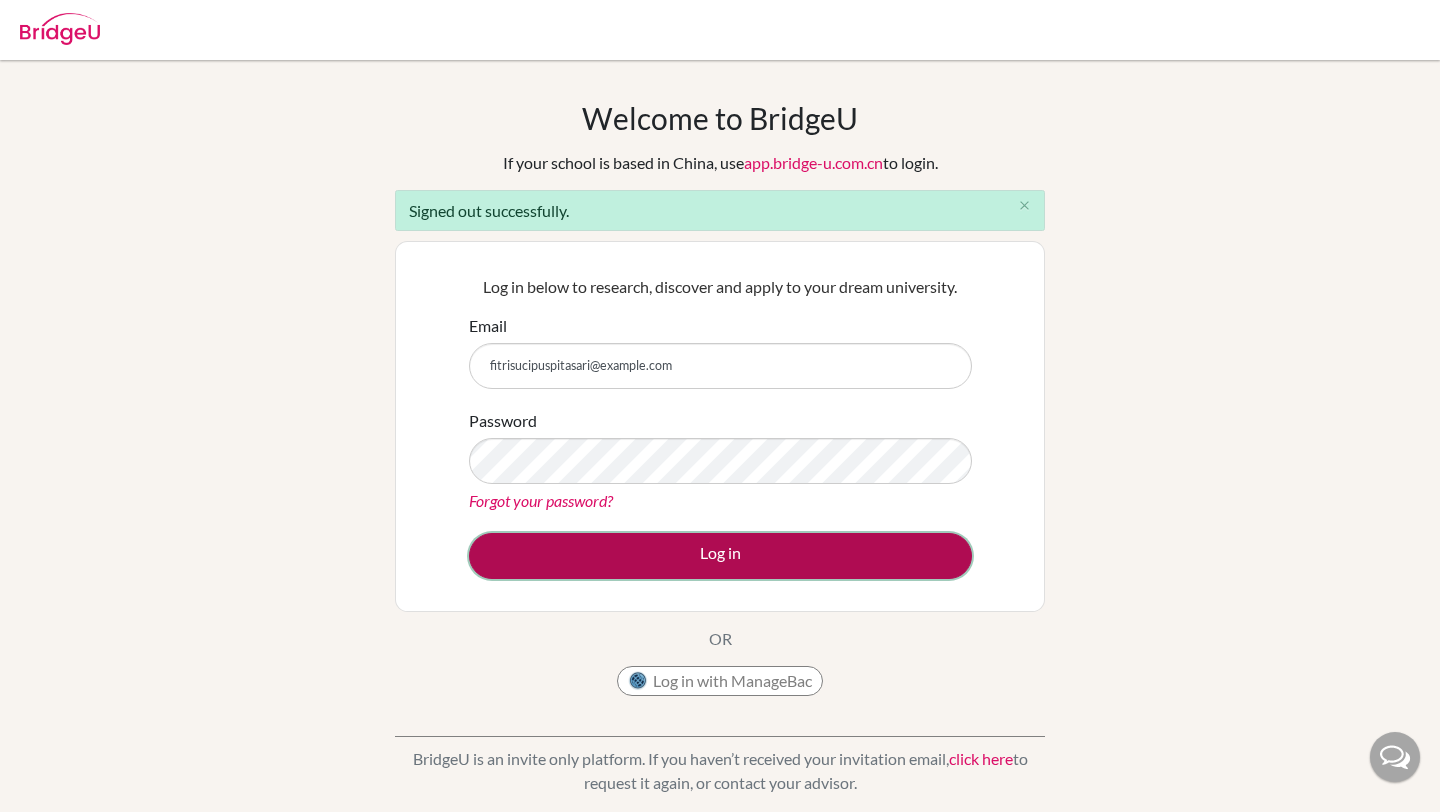 click on "Log in" at bounding box center [720, 556] 